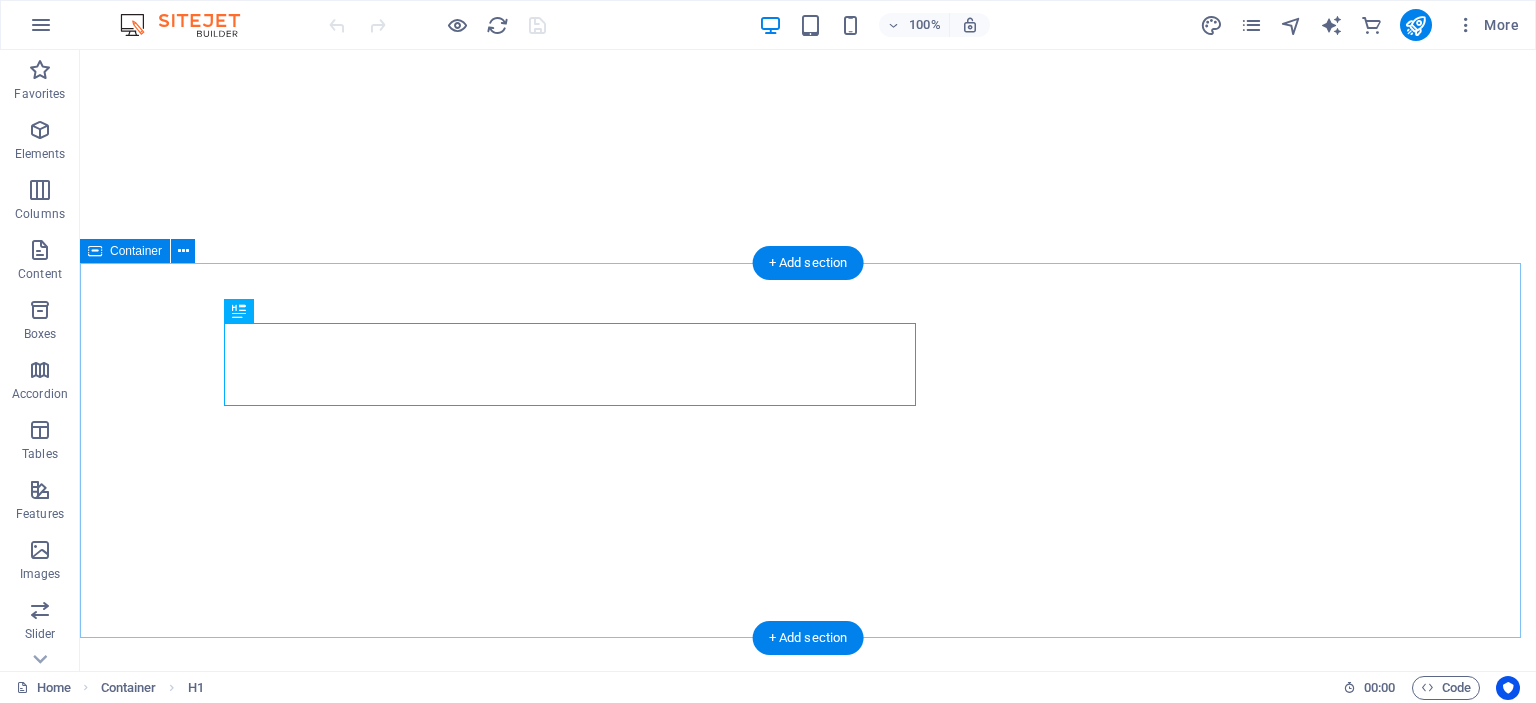 scroll, scrollTop: 0, scrollLeft: 0, axis: both 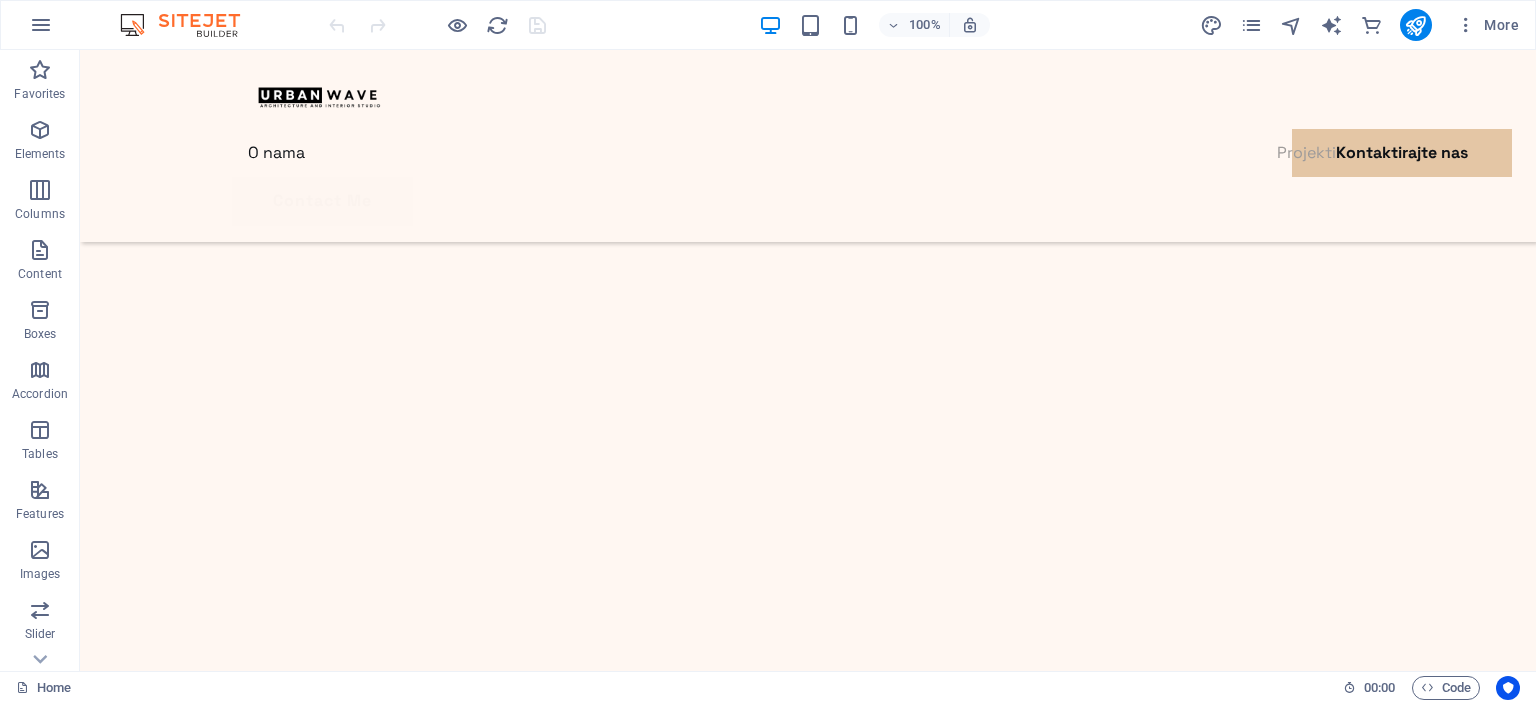 click at bounding box center (808, 8275) 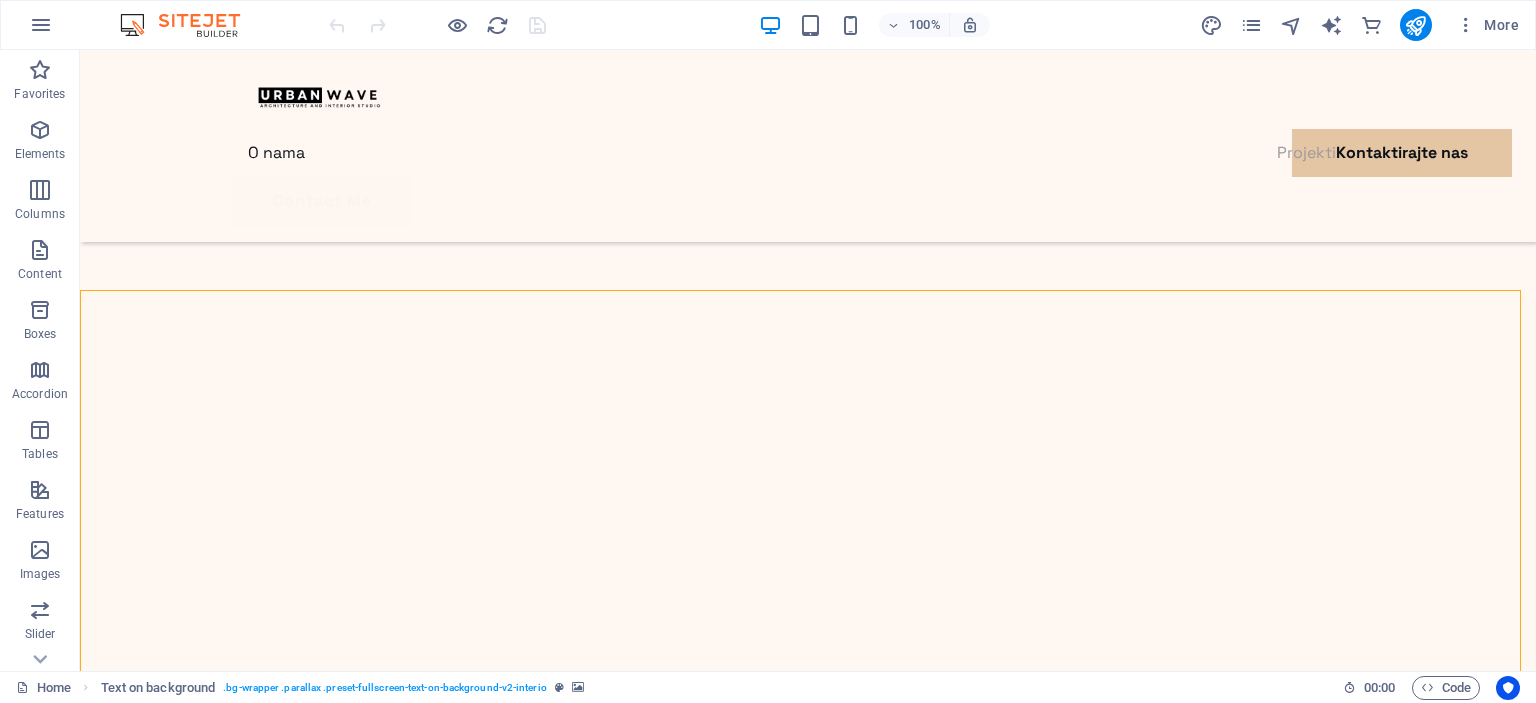 click at bounding box center [808, 8275] 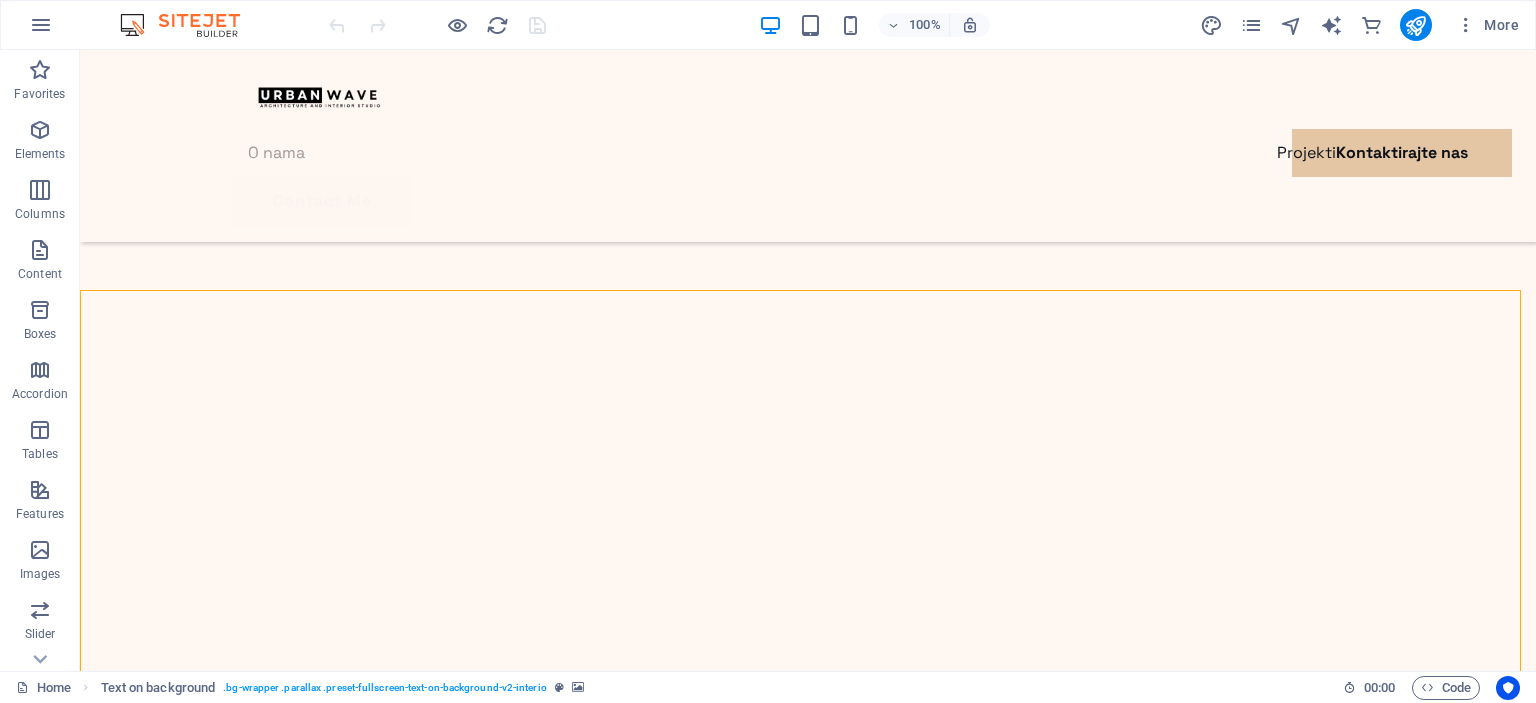 select on "px" 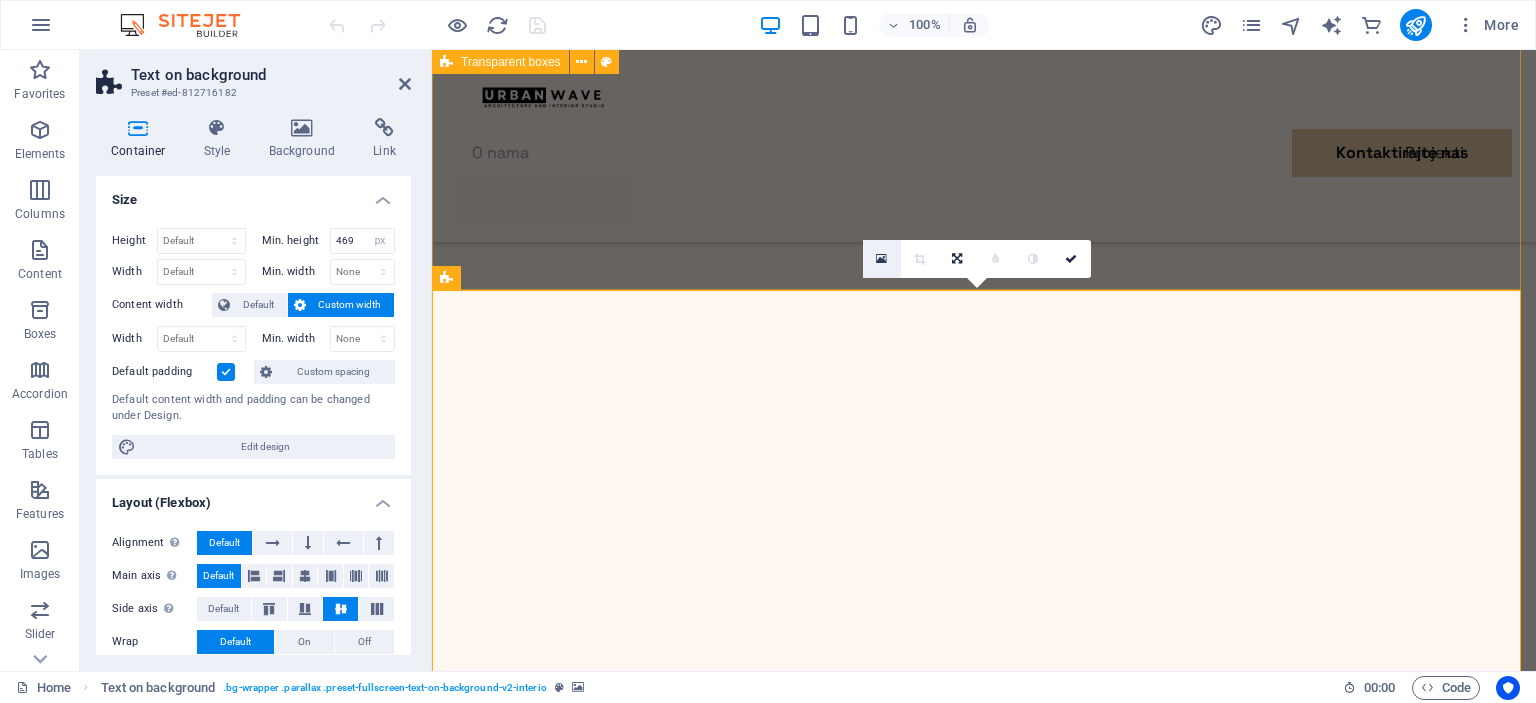scroll, scrollTop: 3363, scrollLeft: 0, axis: vertical 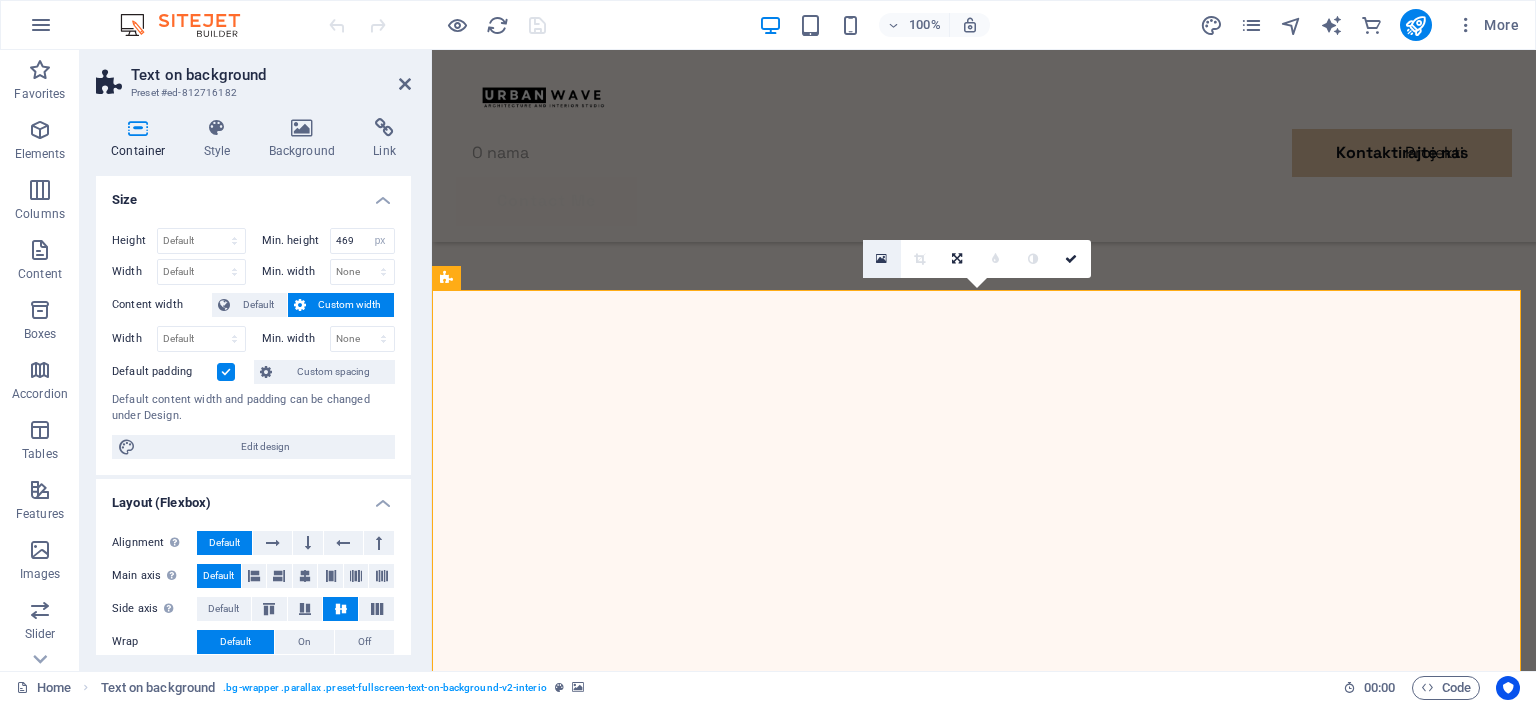 click at bounding box center [881, 259] 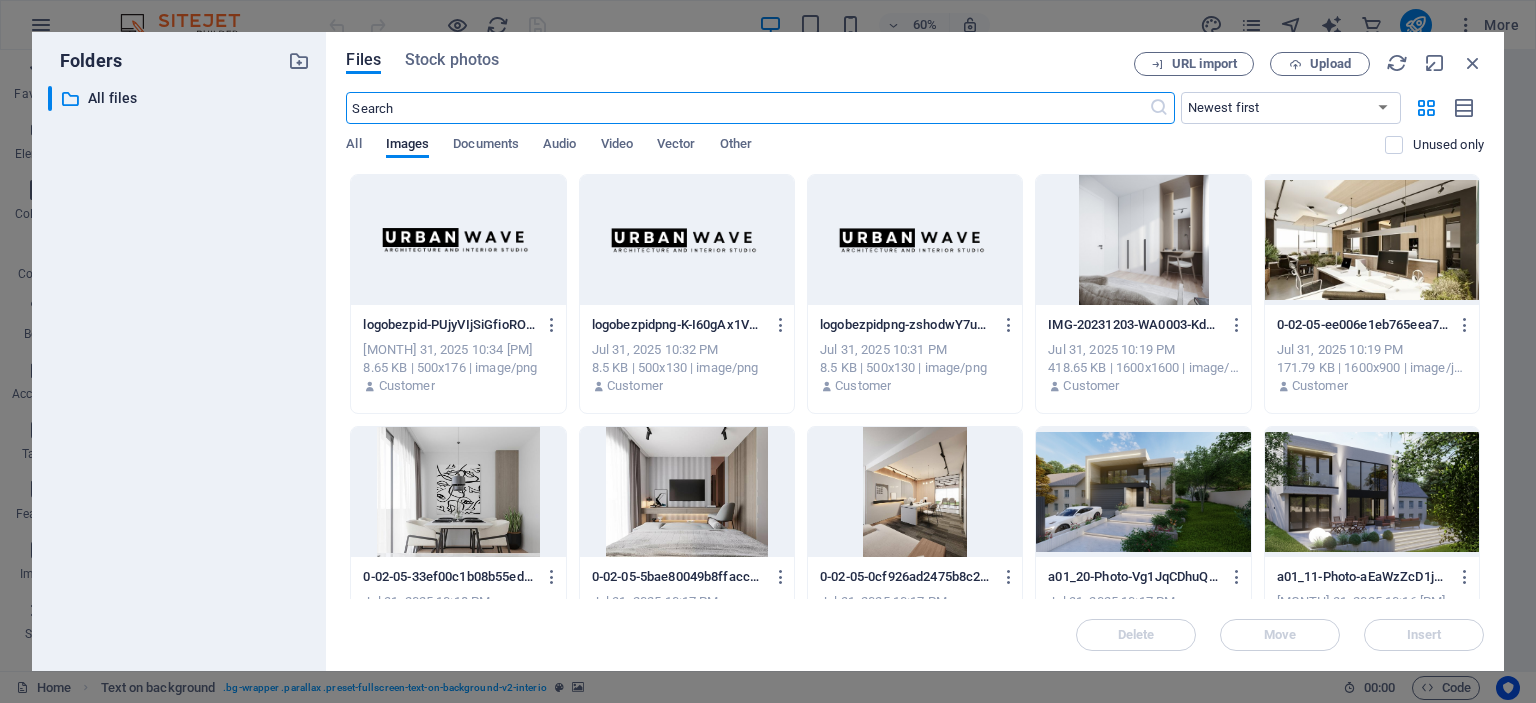 scroll, scrollTop: 3305, scrollLeft: 0, axis: vertical 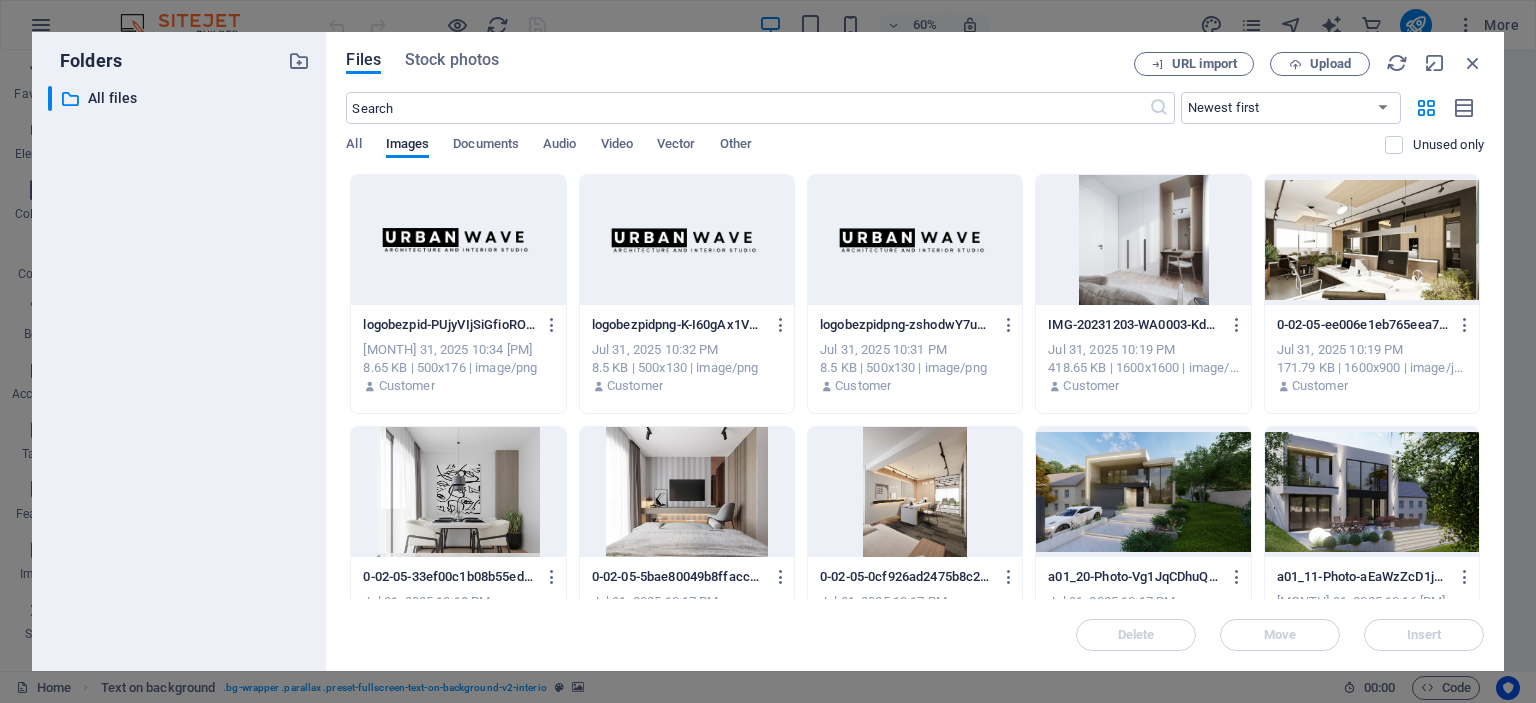click at bounding box center [1143, 492] 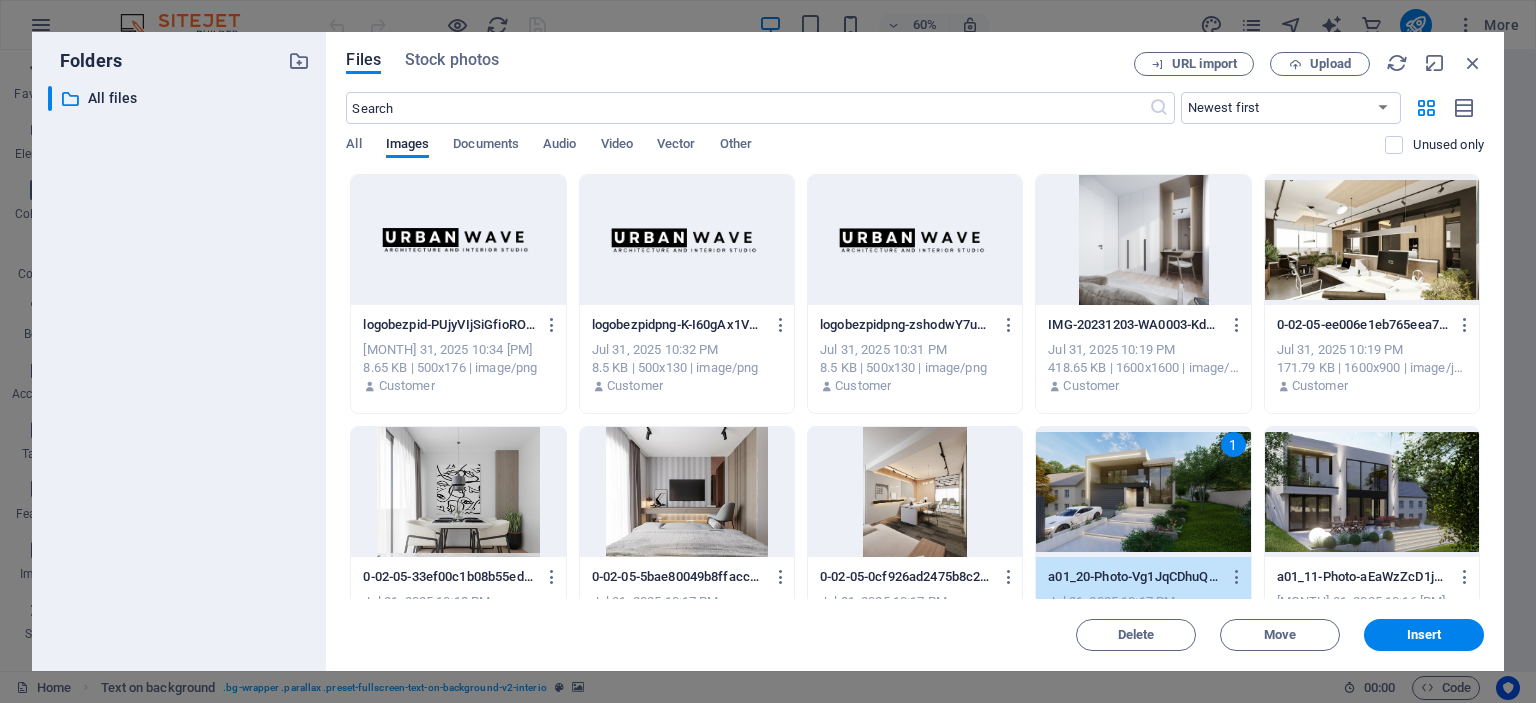 click on "1" at bounding box center (1143, 492) 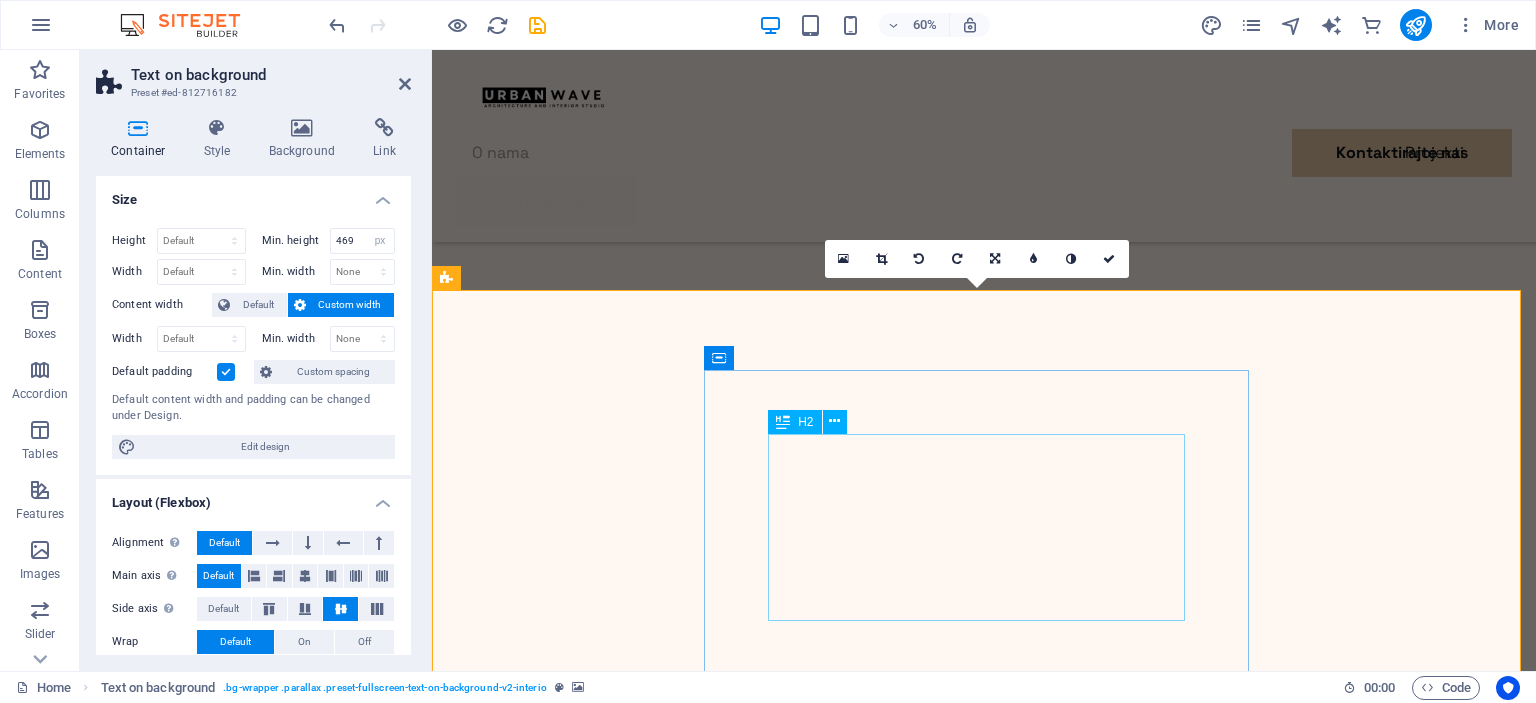 scroll, scrollTop: 3363, scrollLeft: 0, axis: vertical 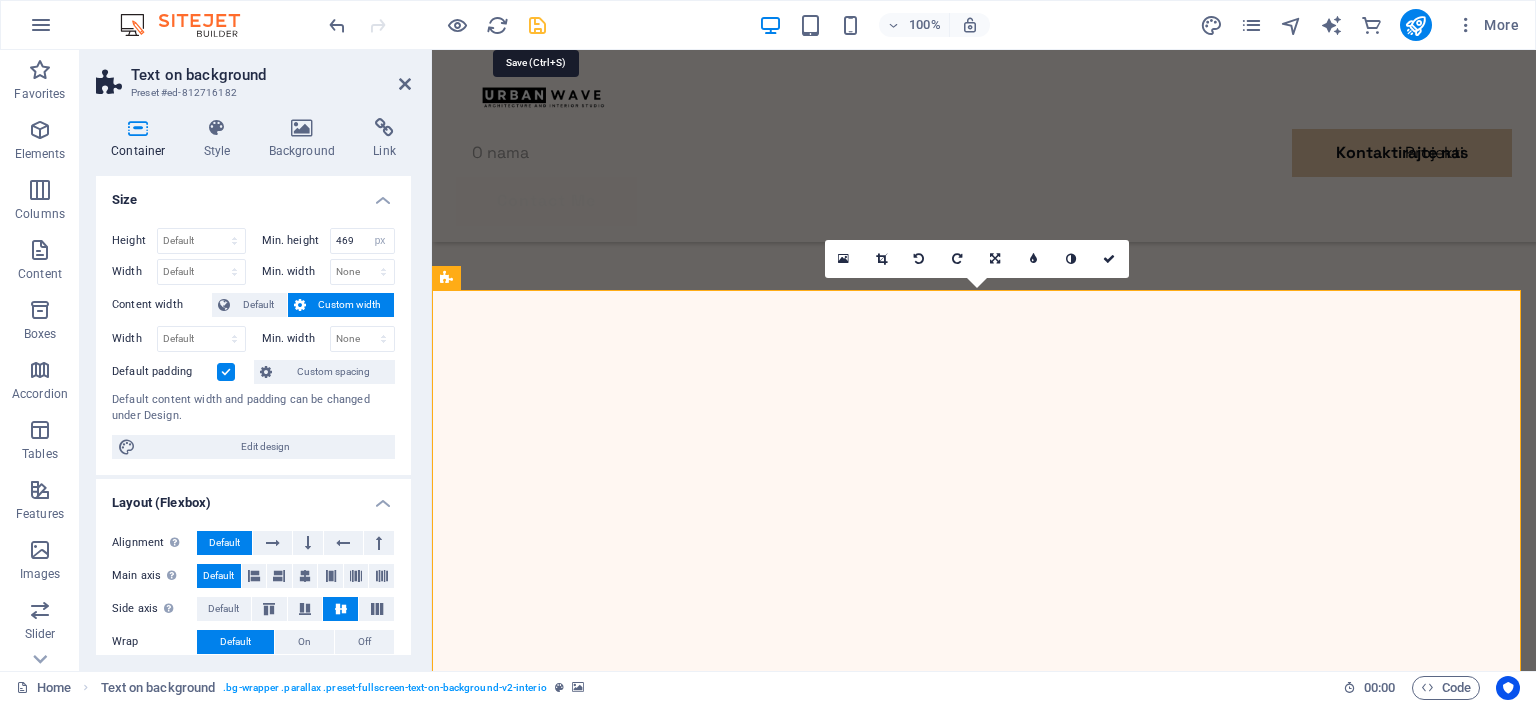 click at bounding box center (537, 25) 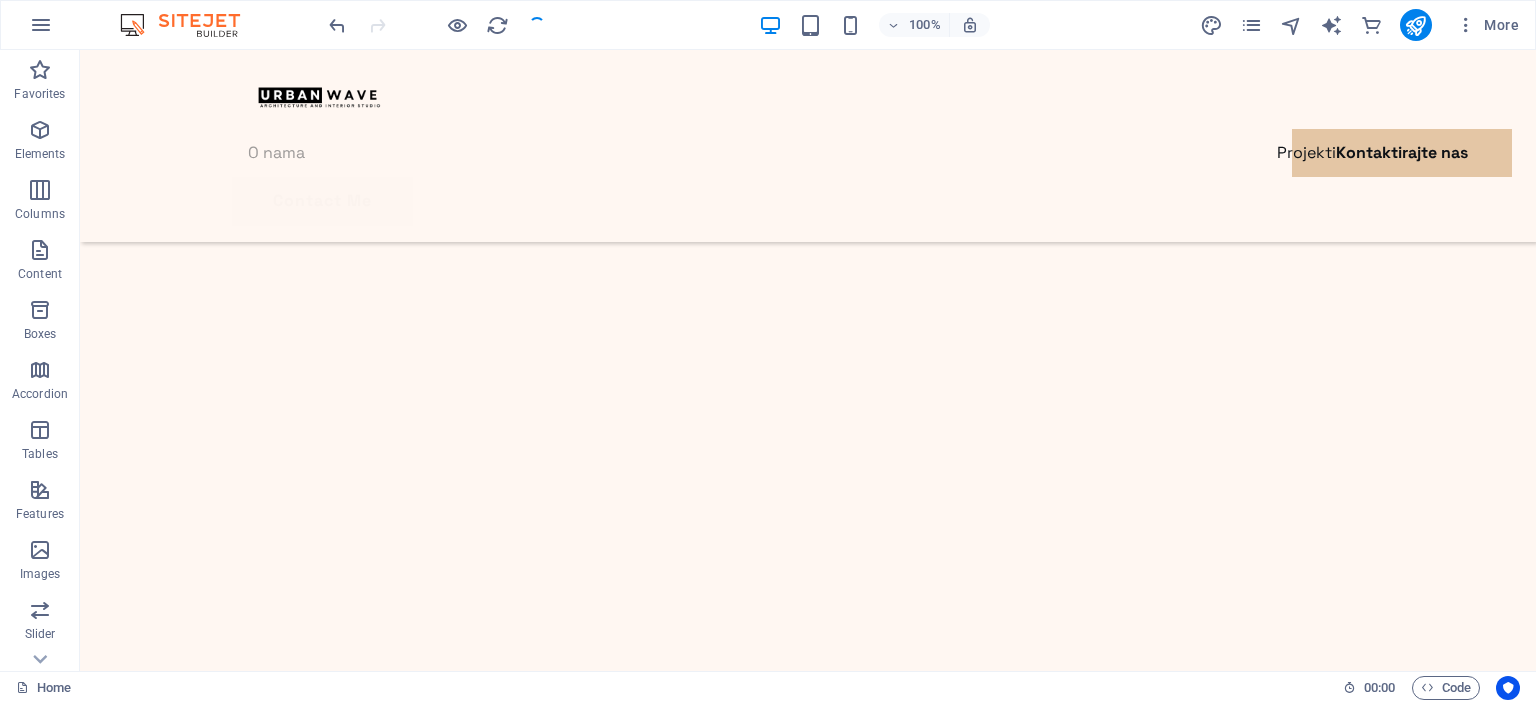 scroll, scrollTop: 3546, scrollLeft: 0, axis: vertical 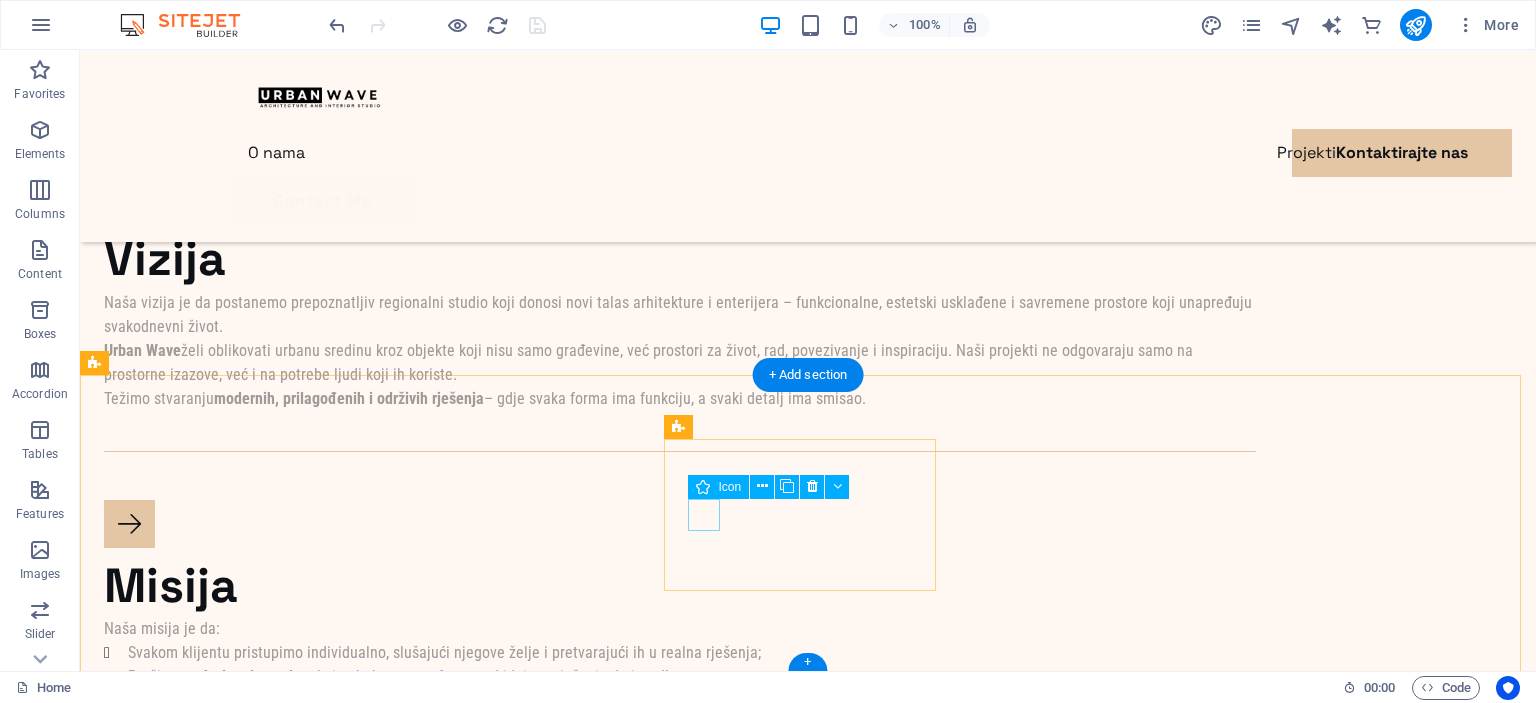 click at bounding box center [808, 11500] 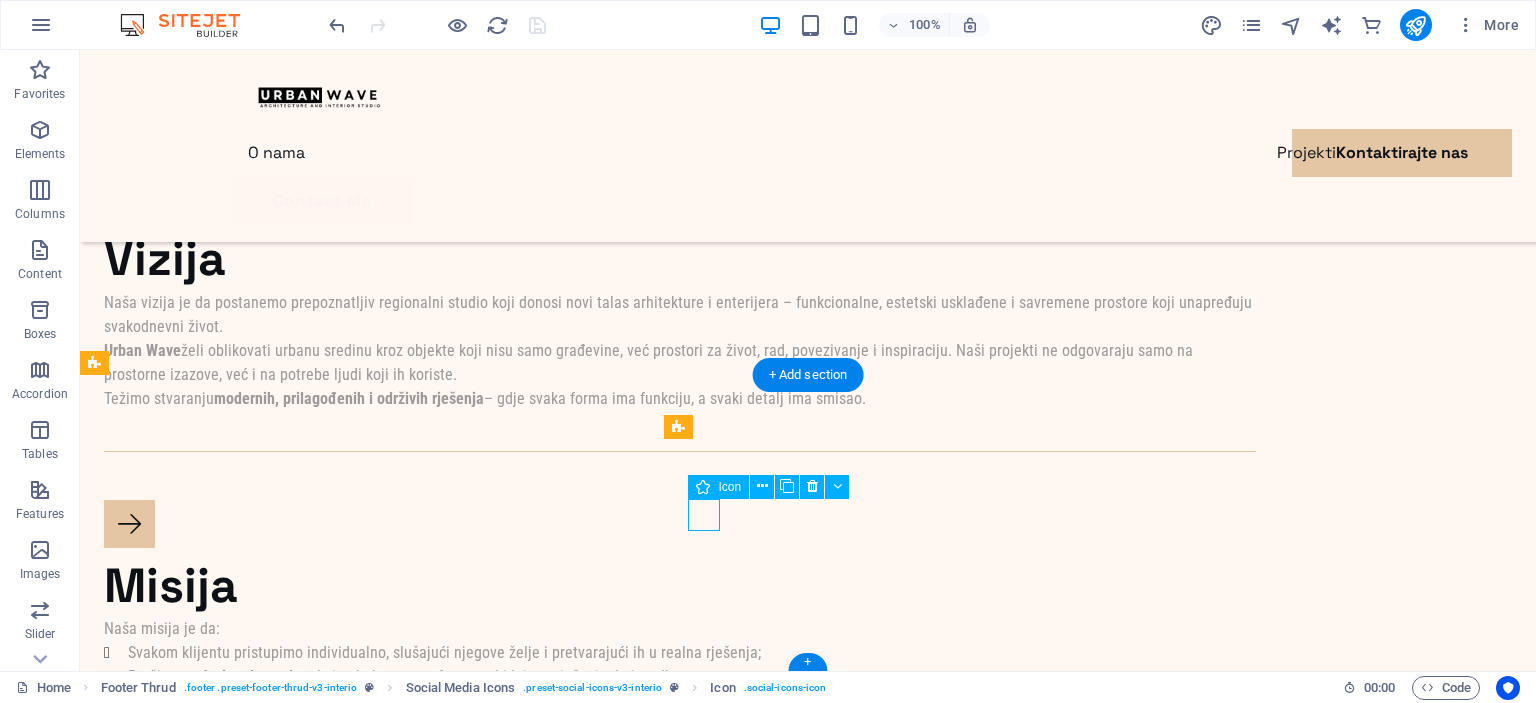click at bounding box center [808, 11500] 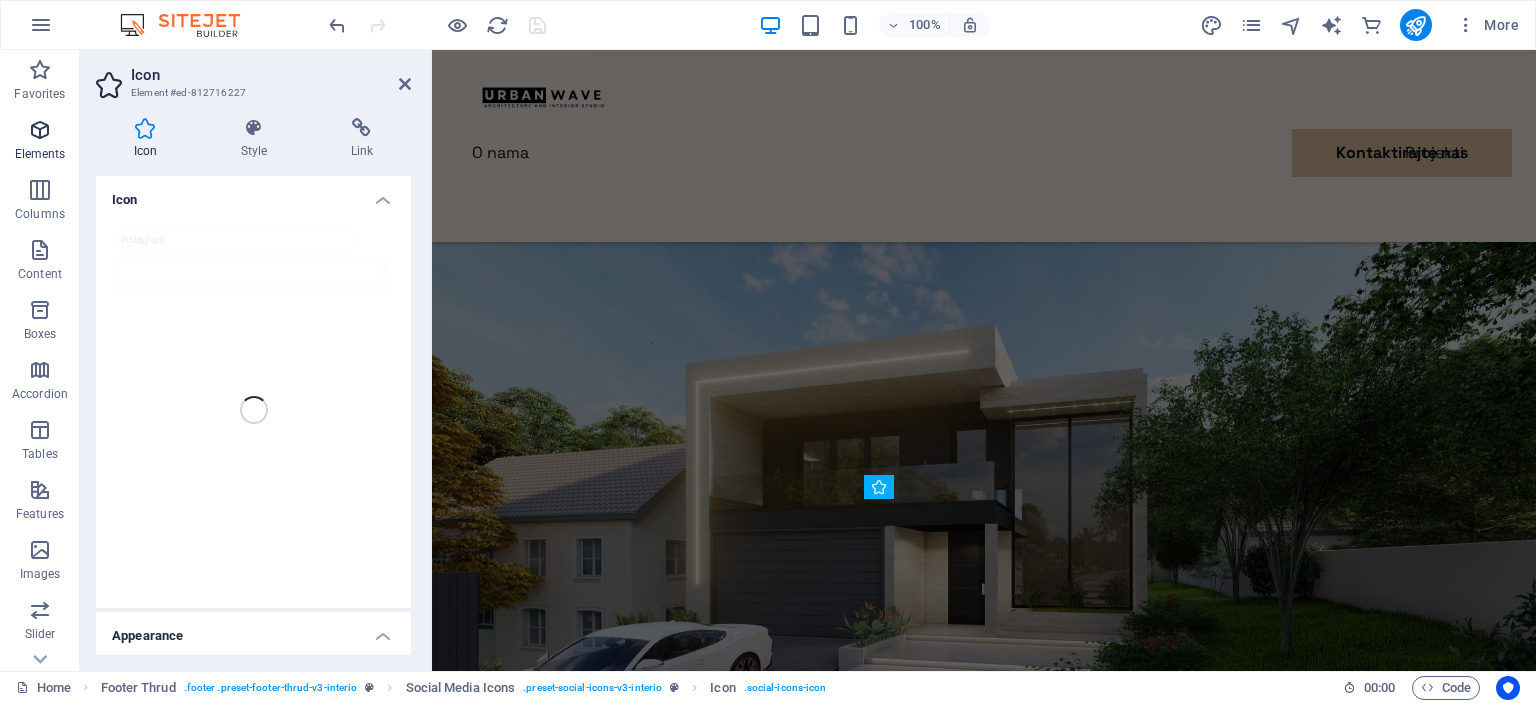 scroll, scrollTop: 8654, scrollLeft: 0, axis: vertical 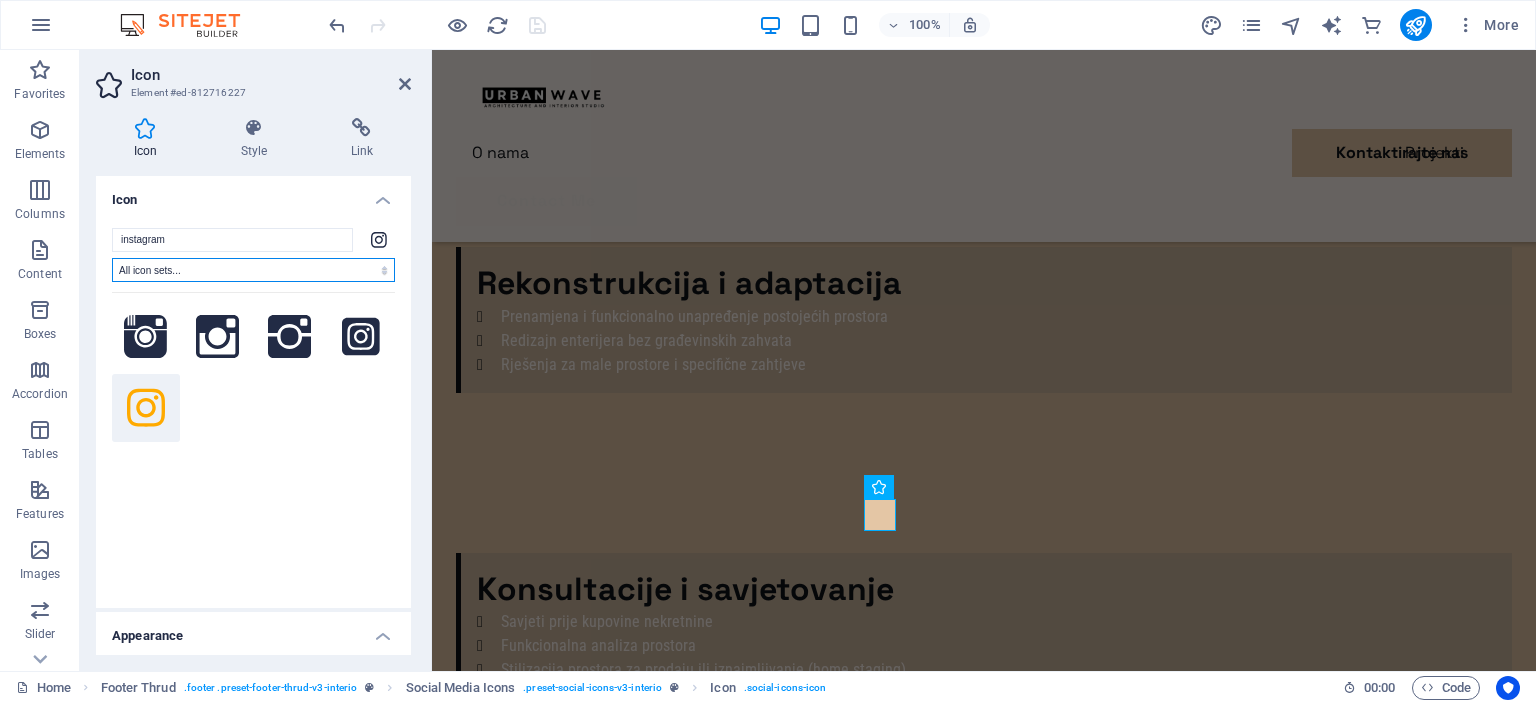 click on "All icon sets... IcoFont Ionicons FontAwesome Brands FontAwesome Duotone FontAwesome Solid FontAwesome Regular FontAwesome Light FontAwesome Thin FontAwesome Sharp Solid FontAwesome Sharp Regular FontAwesome Sharp Light FontAwesome Sharp Thin" at bounding box center [253, 270] 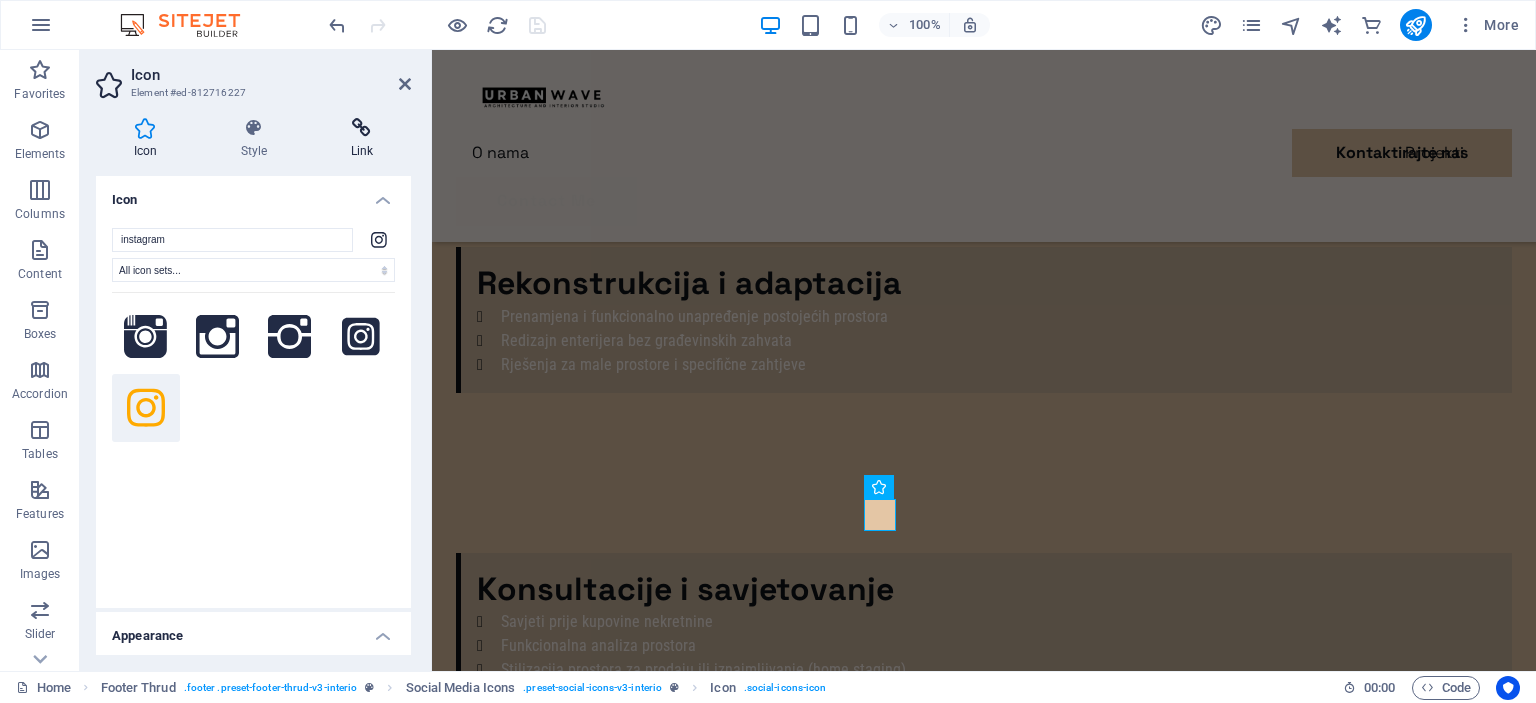 click on "Link" at bounding box center (362, 139) 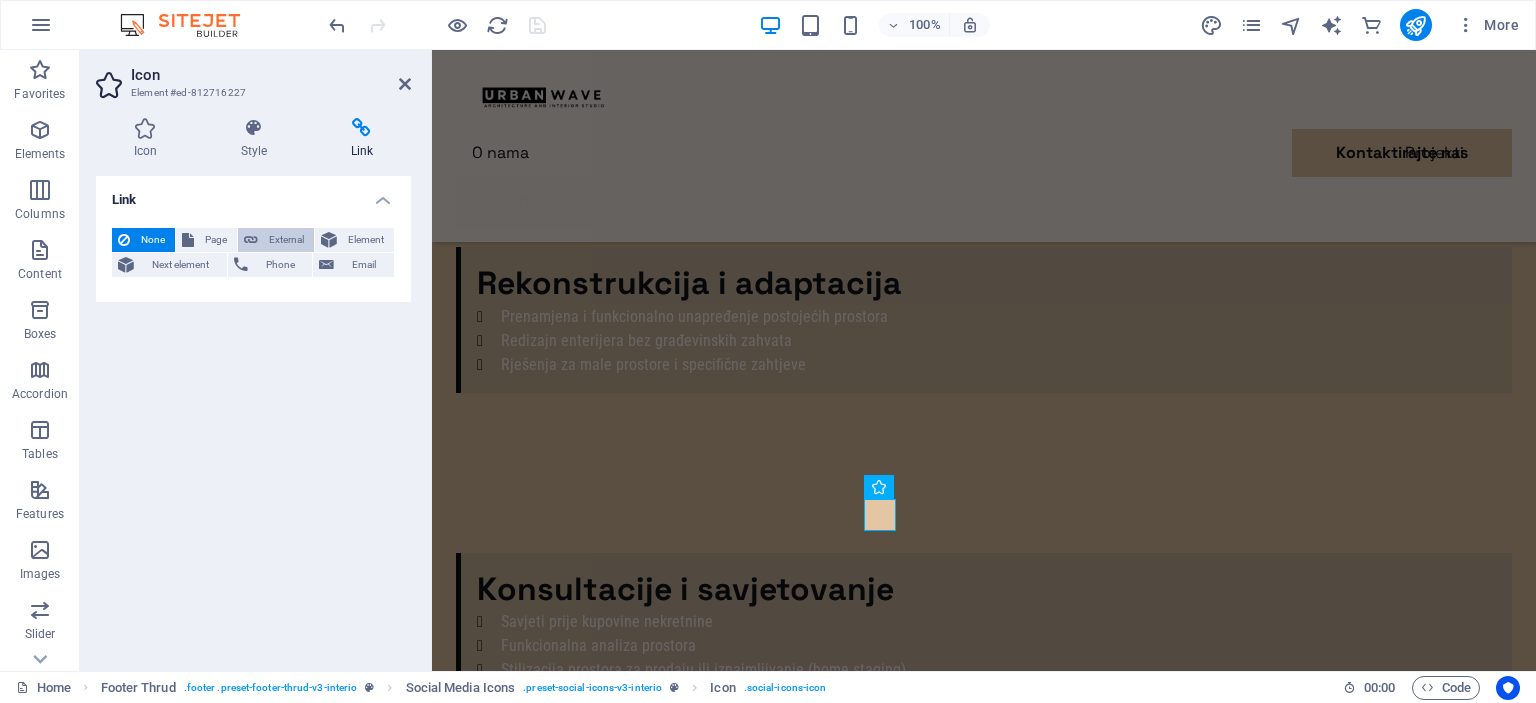 click on "External" at bounding box center (276, 240) 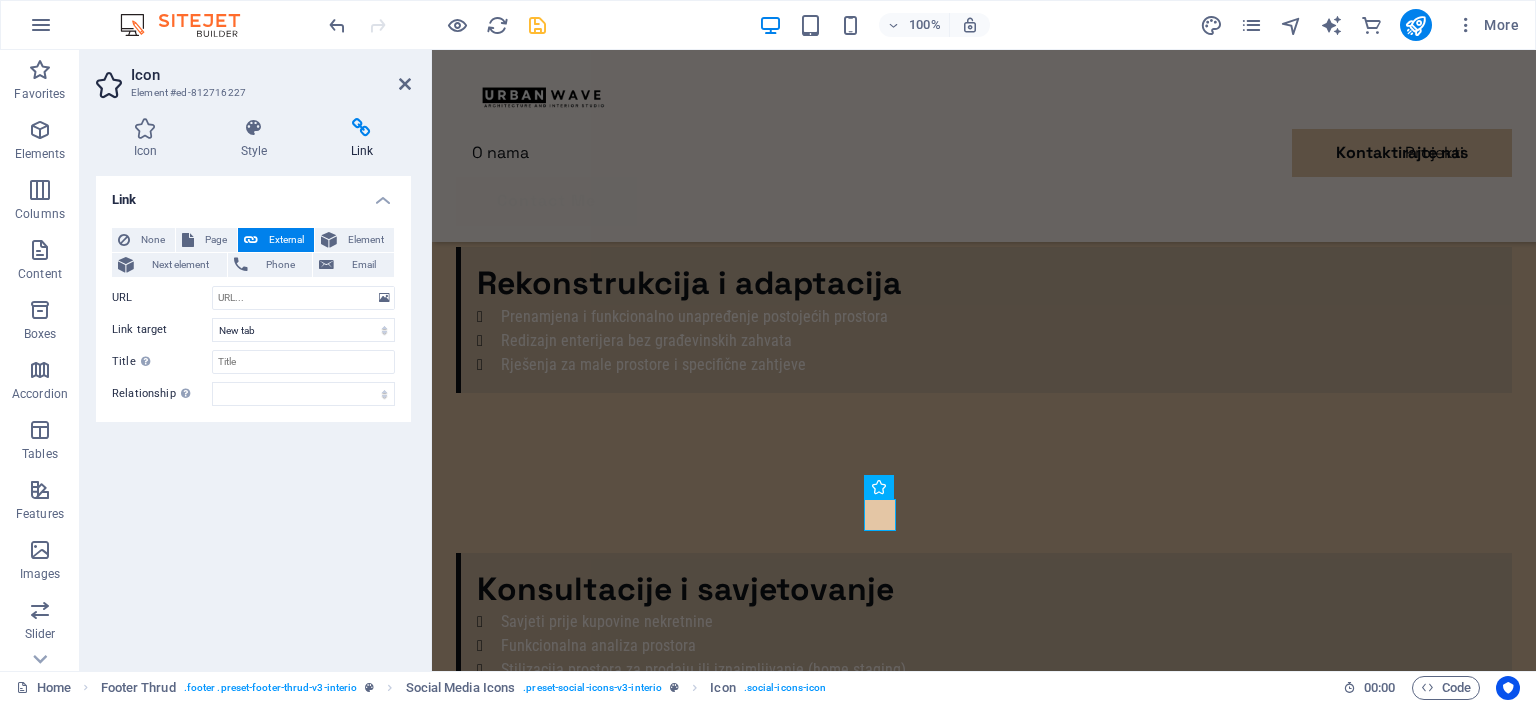 click on "External" at bounding box center (286, 240) 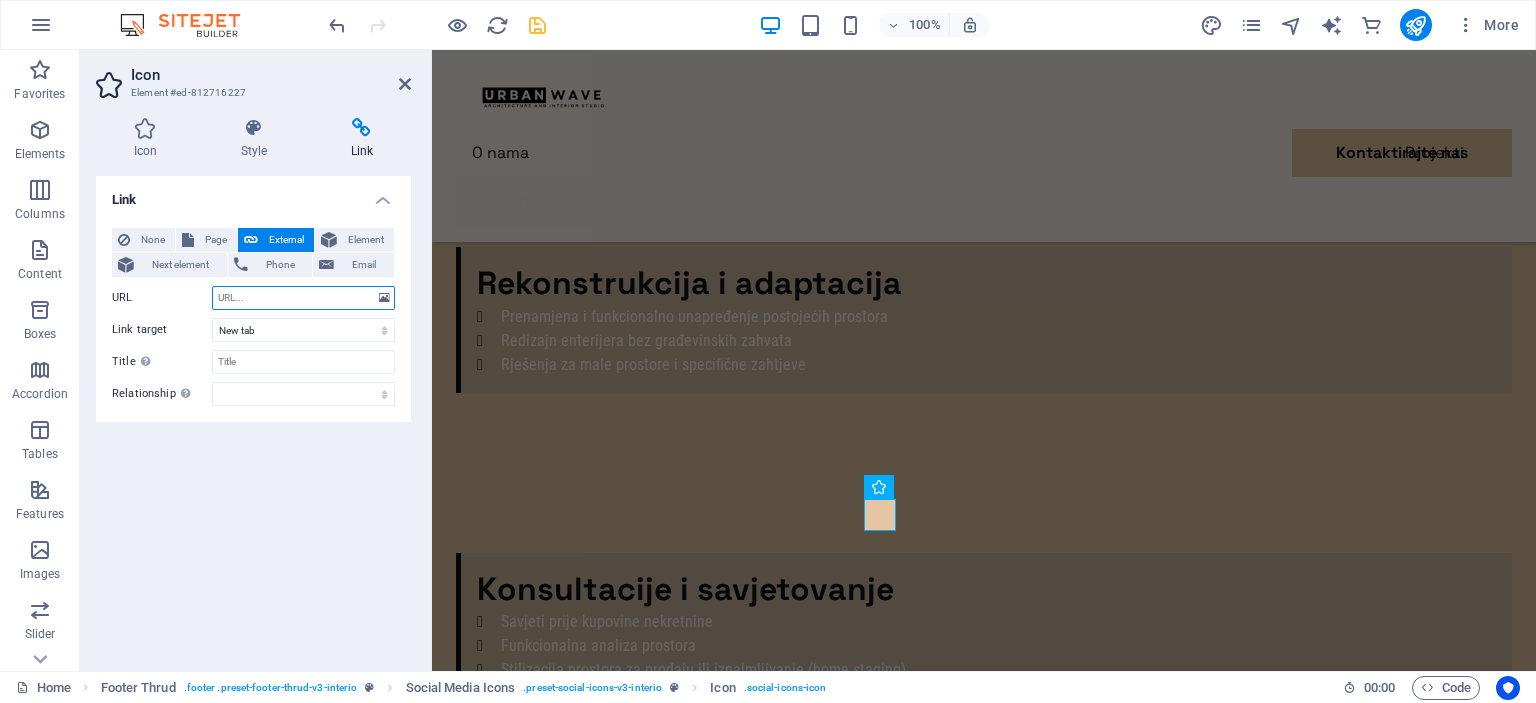 click on "URL" at bounding box center [303, 298] 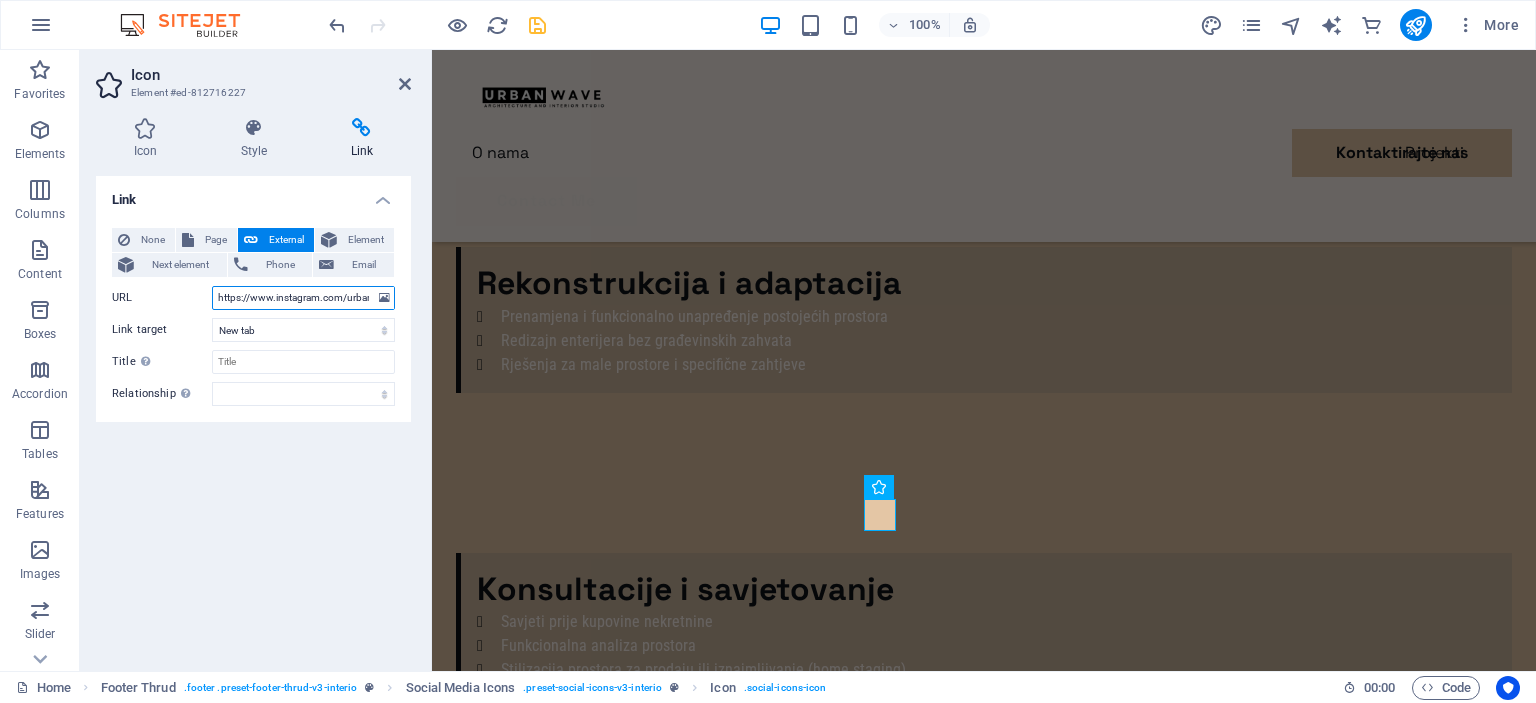 scroll, scrollTop: 0, scrollLeft: 42, axis: horizontal 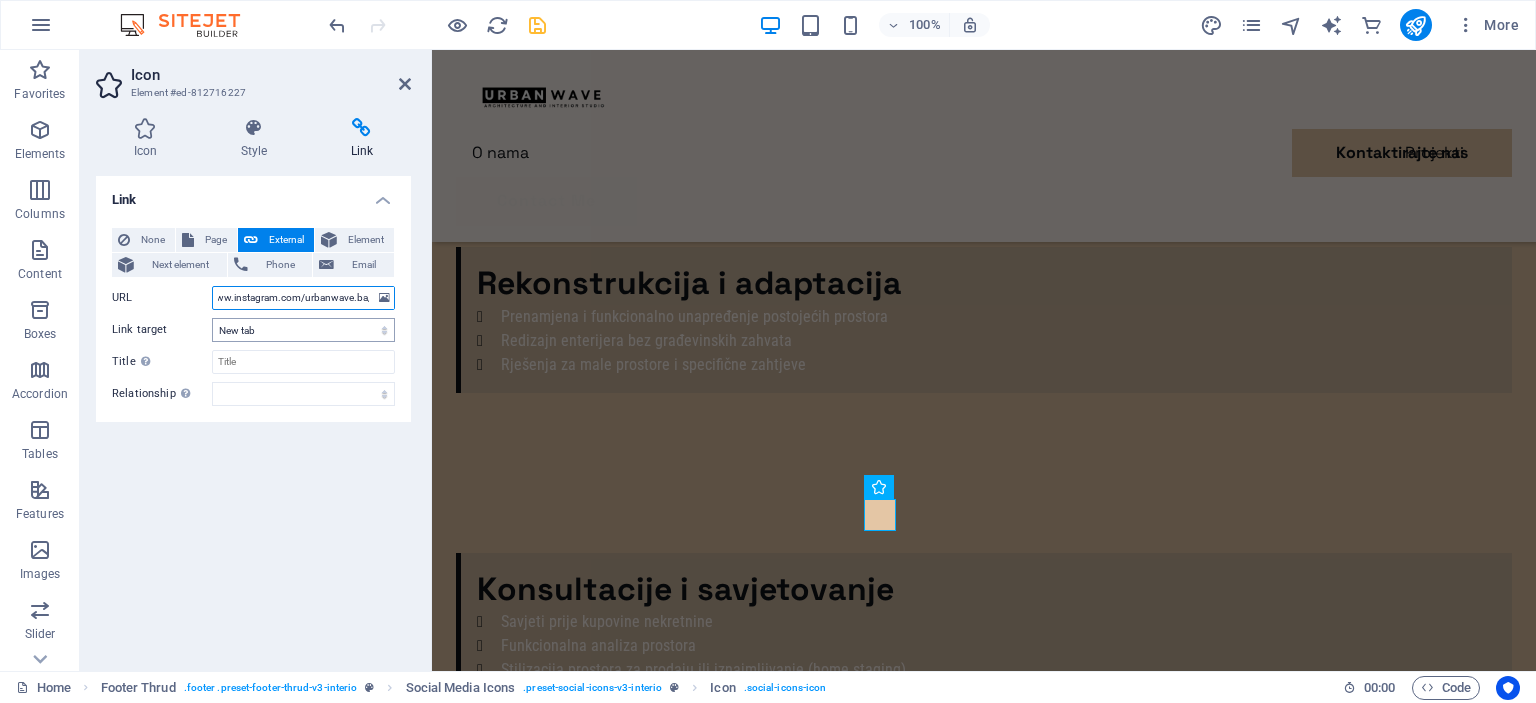 type on "https://www.instagram.com/urbanwave.ba/" 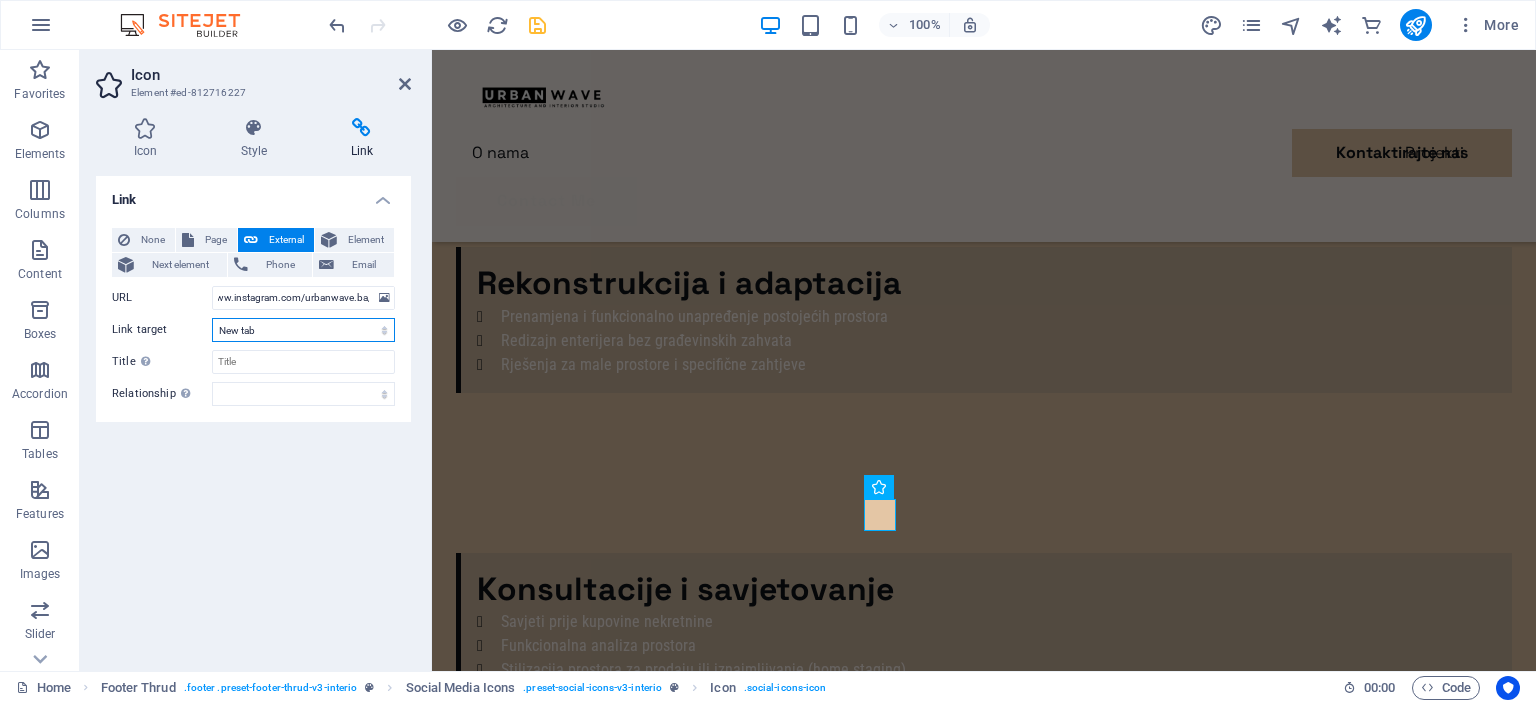 scroll, scrollTop: 0, scrollLeft: 0, axis: both 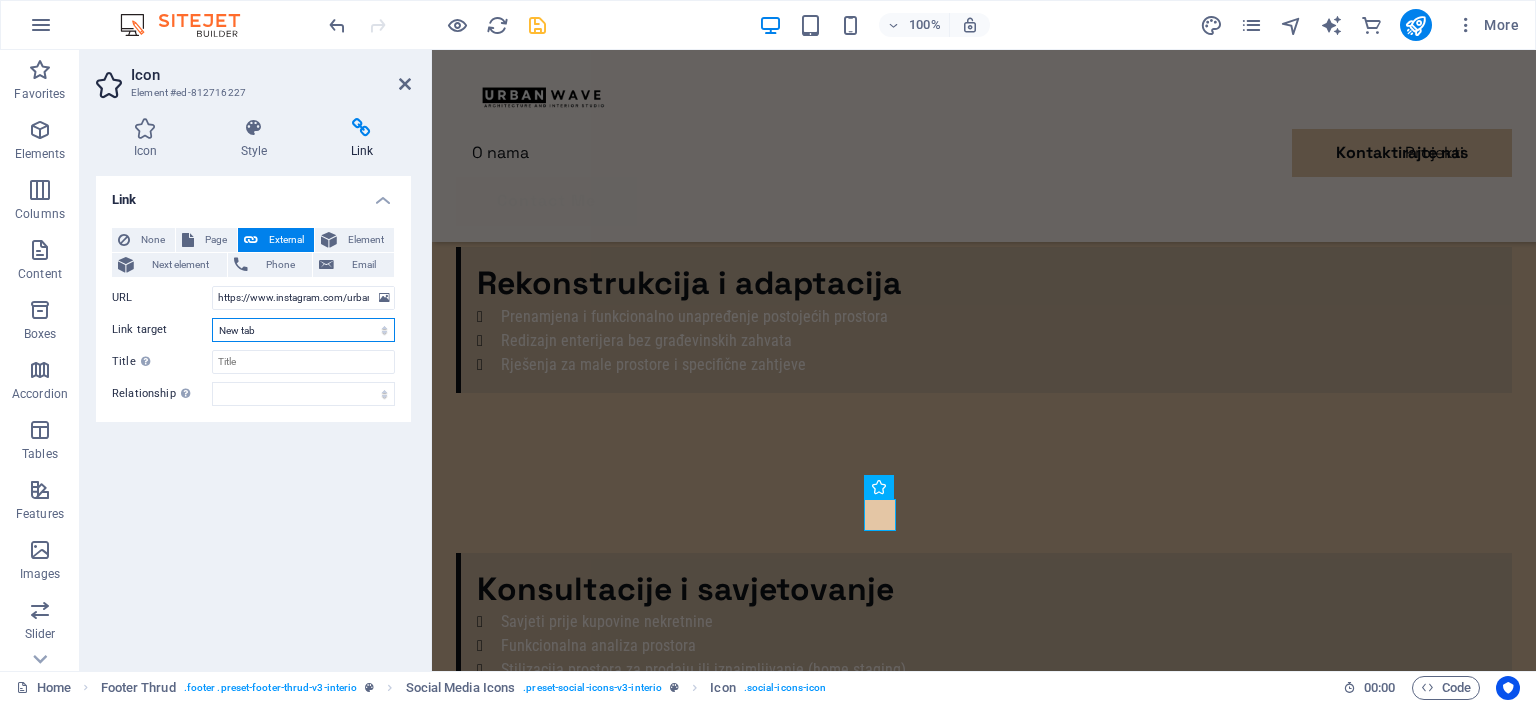 click on "New tab Same tab Overlay" at bounding box center (303, 330) 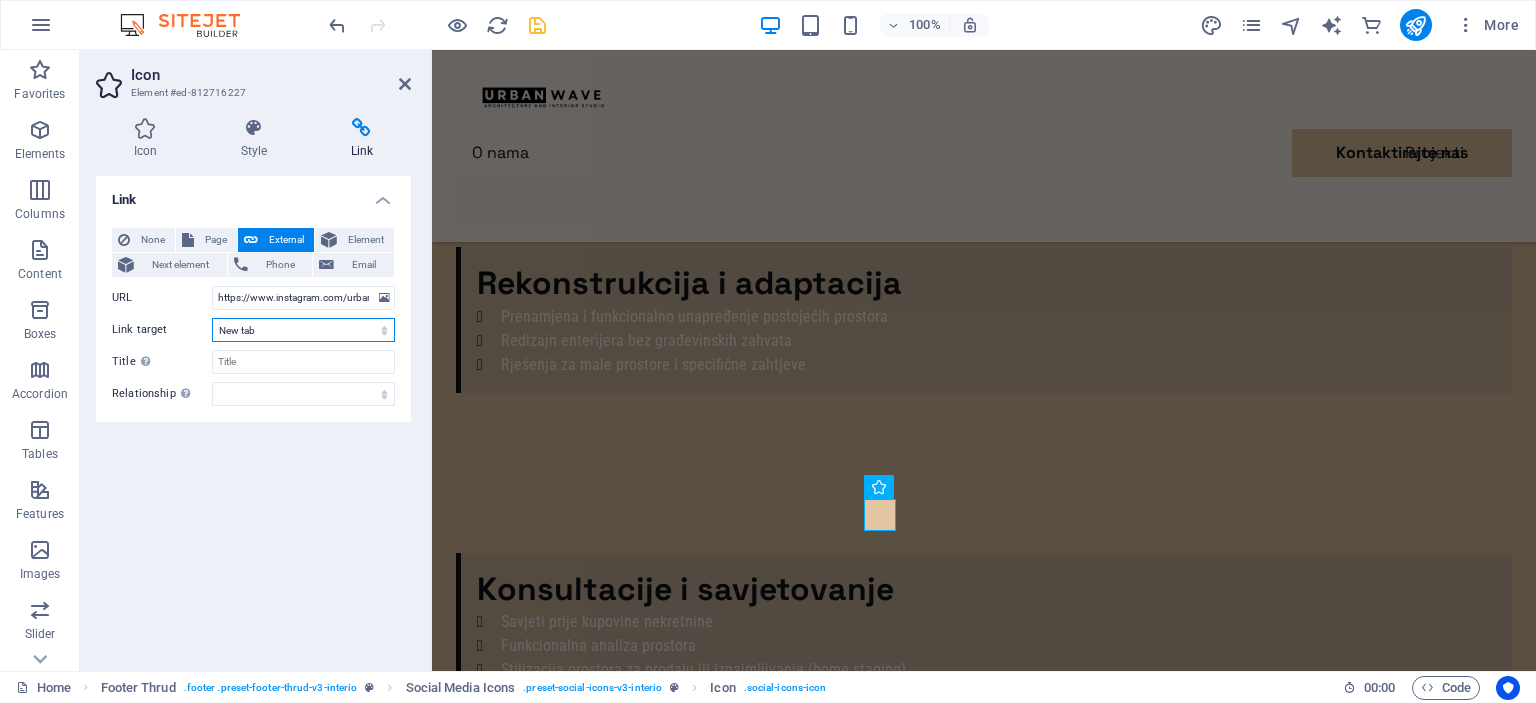 click on "New tab Same tab Overlay" at bounding box center (303, 330) 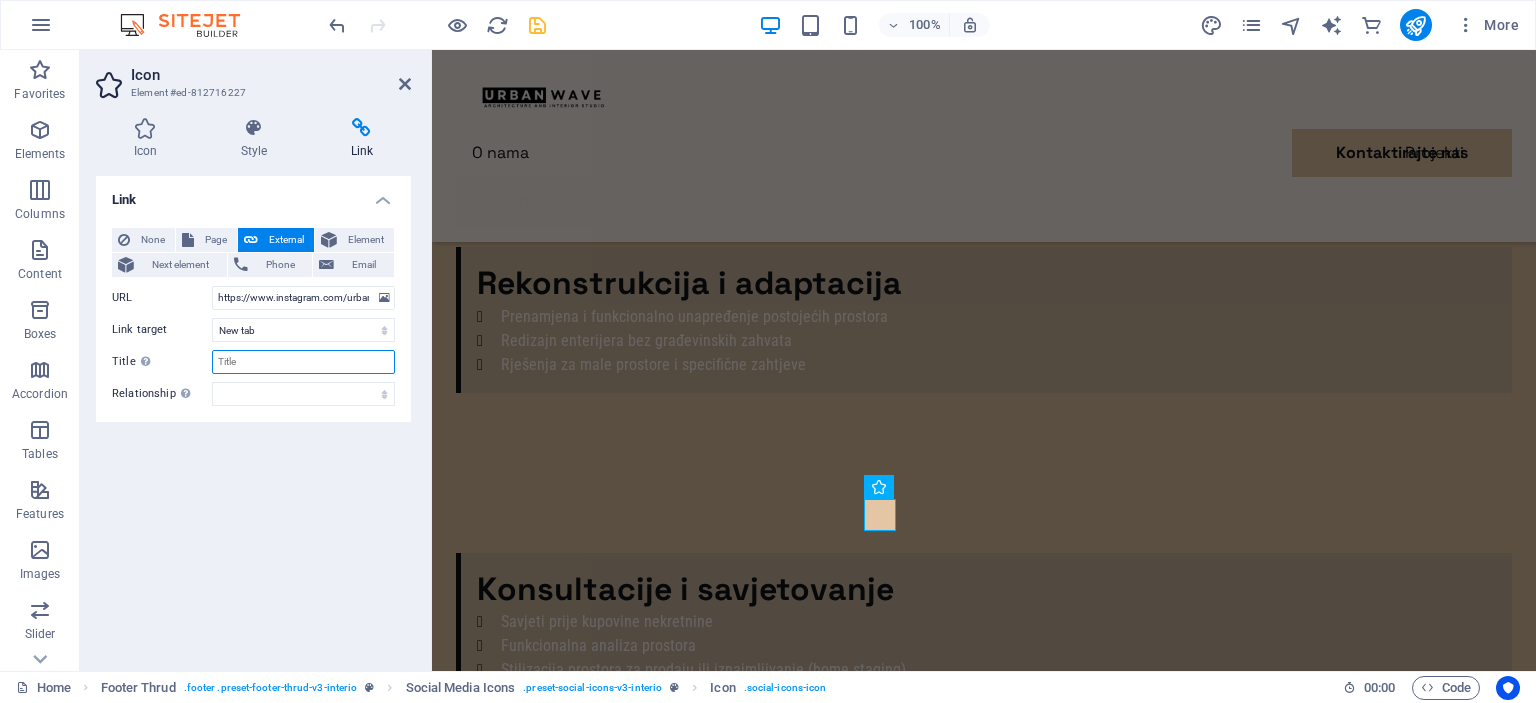 click on "Title Additional link description, should not be the same as the link text. The title is most often shown as a tooltip text when the mouse moves over the element. Leave empty if uncertain." at bounding box center (303, 362) 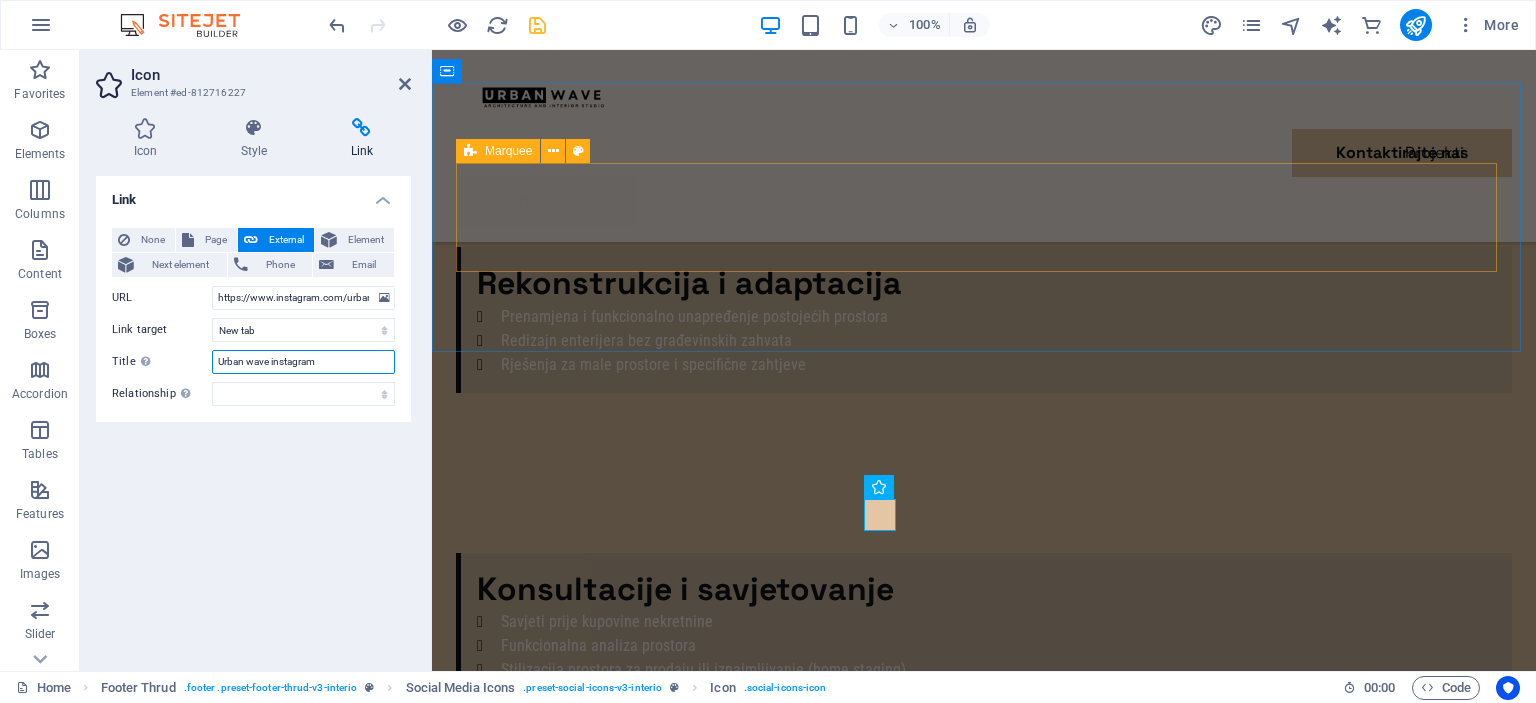 type on "Urban wave instagram" 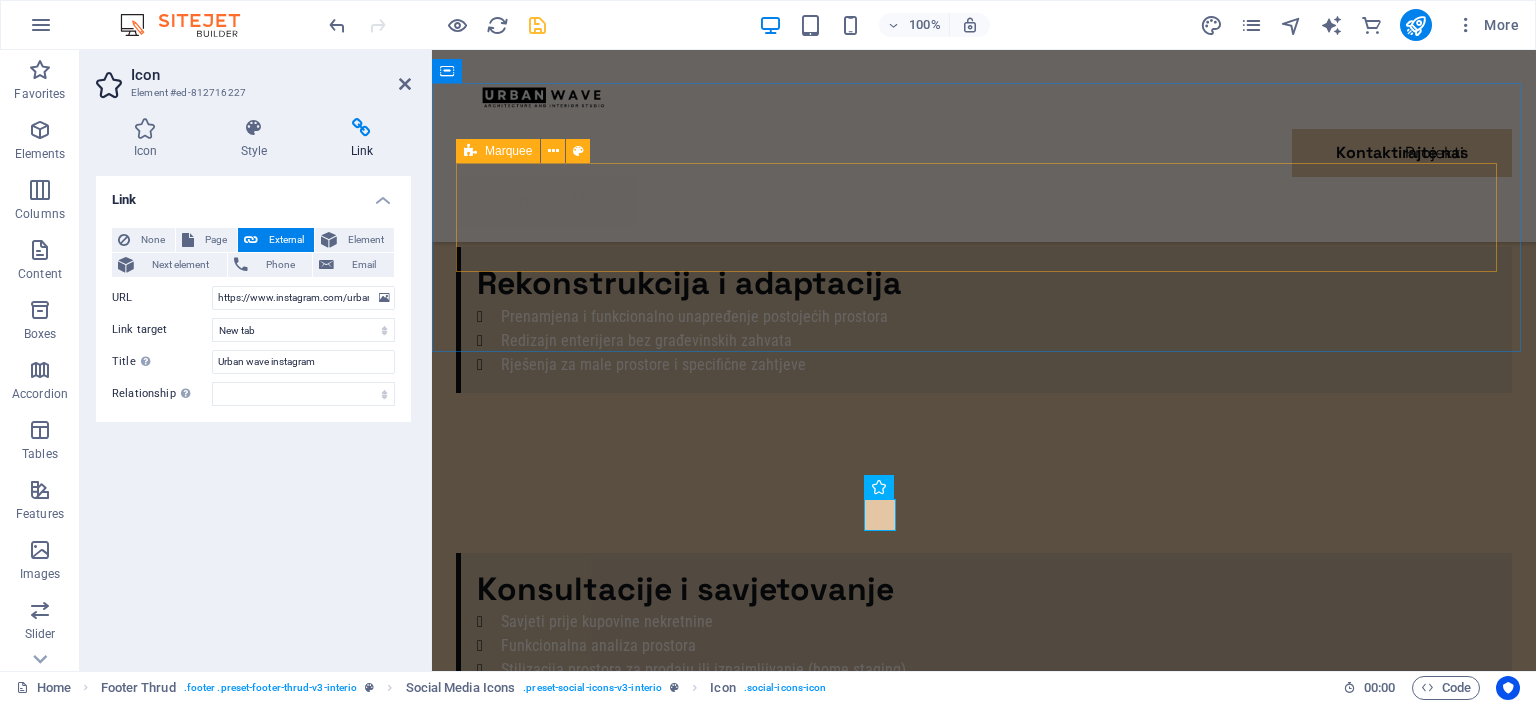 click on "Drop content here or  Add elements  Paste clipboard" at bounding box center [984, 9317] 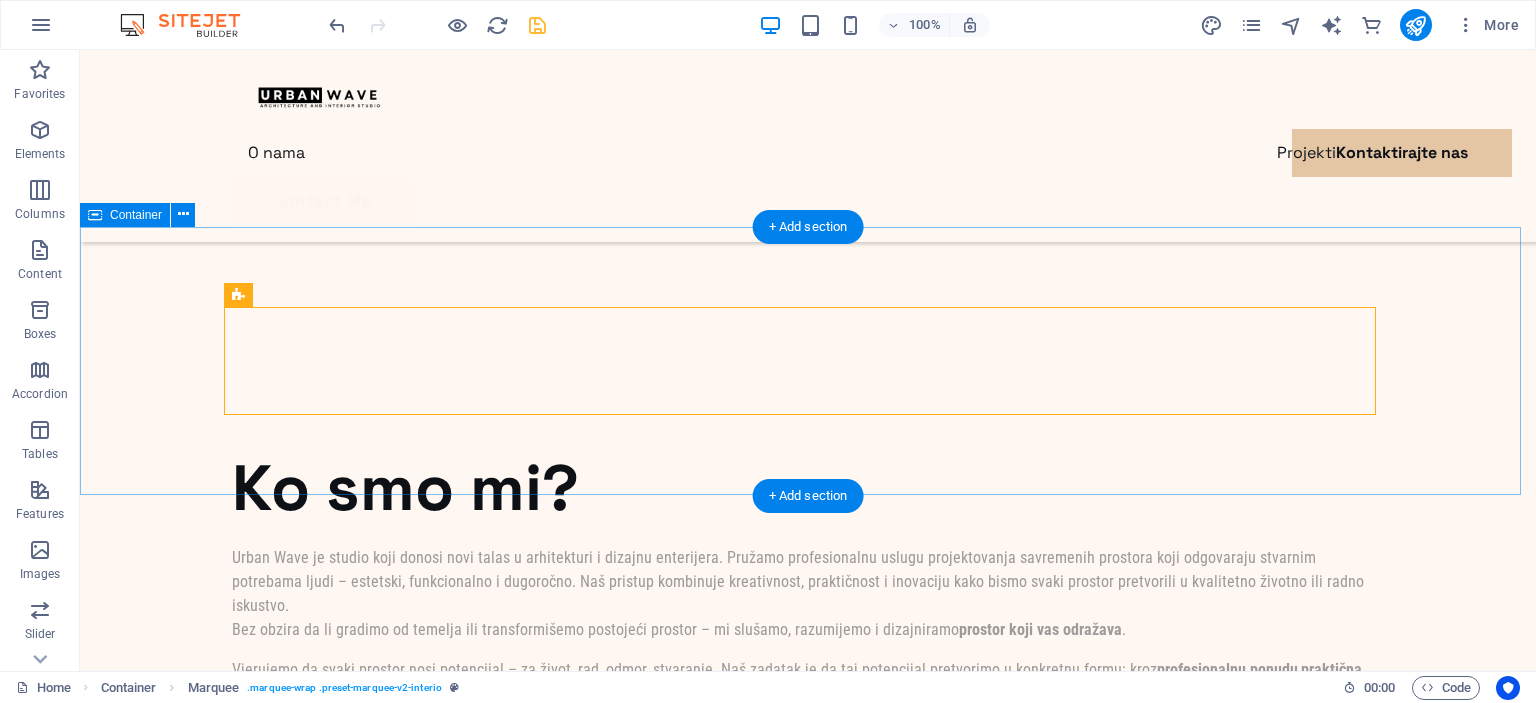 scroll, scrollTop: 9204, scrollLeft: 0, axis: vertical 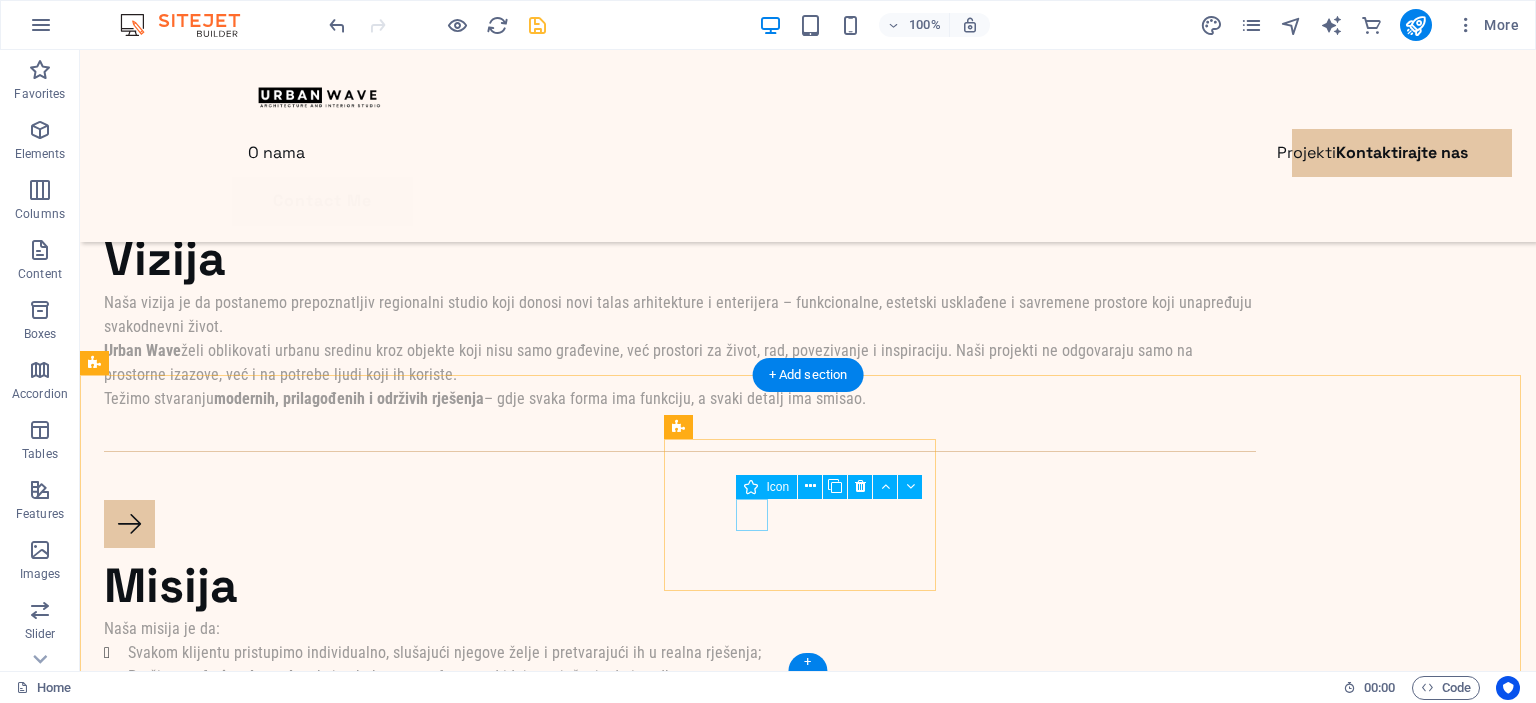 click at bounding box center (808, 11540) 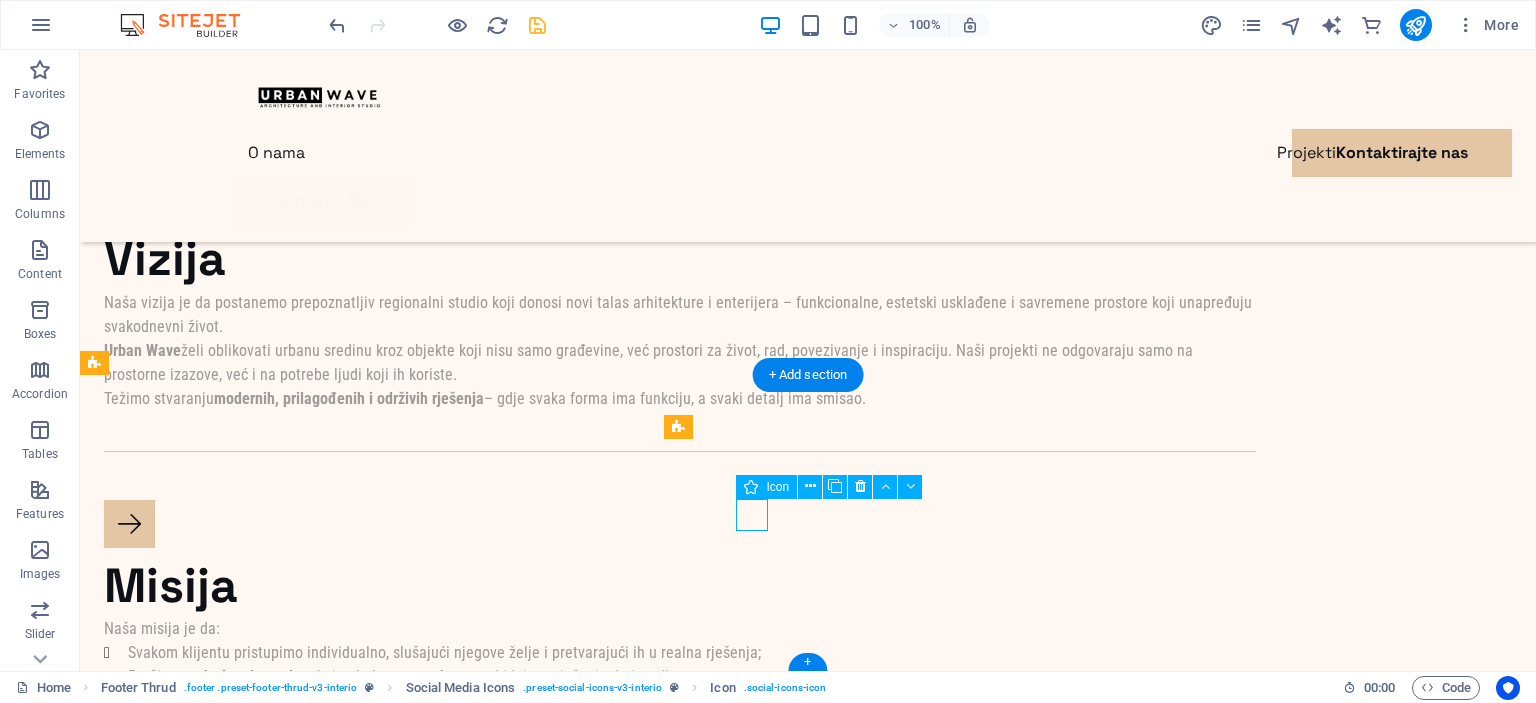 click at bounding box center (808, 11540) 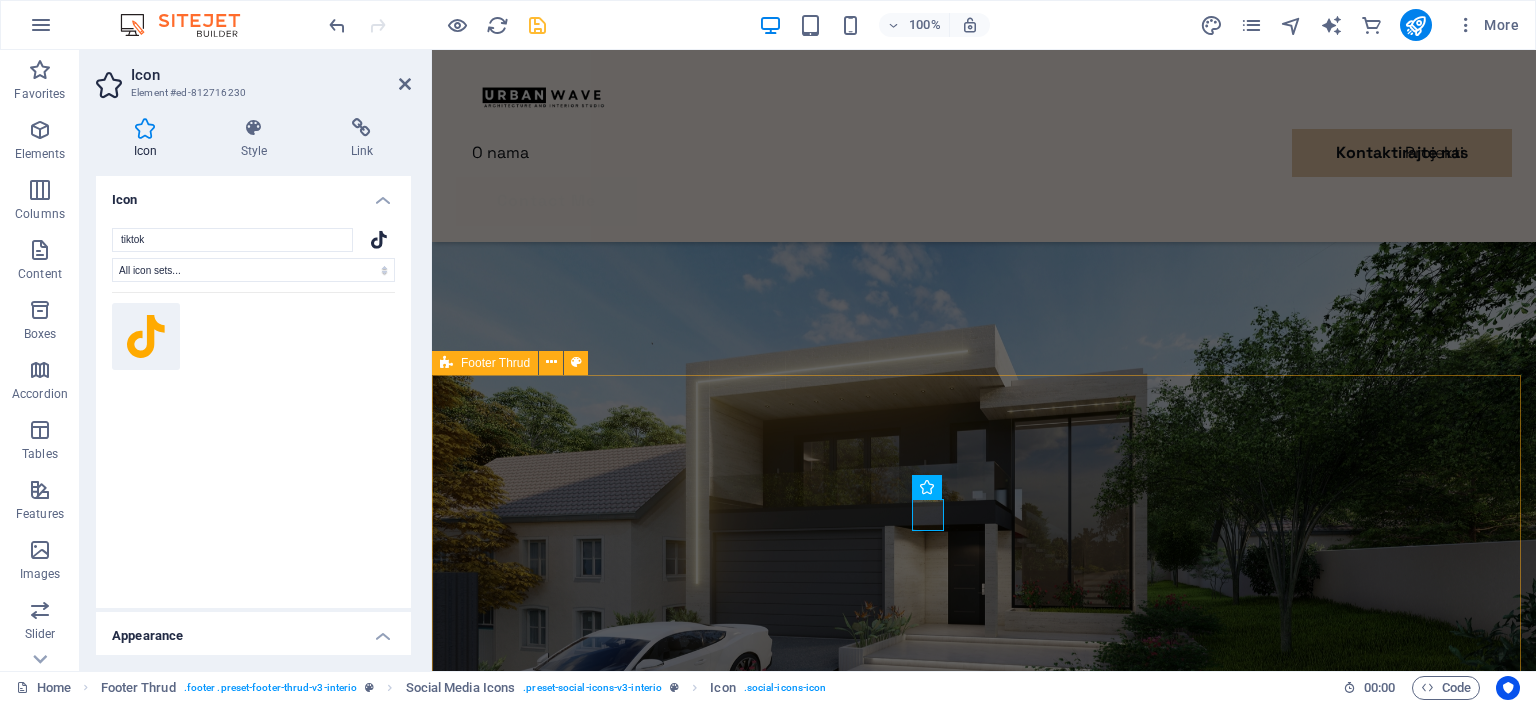 scroll, scrollTop: 8654, scrollLeft: 0, axis: vertical 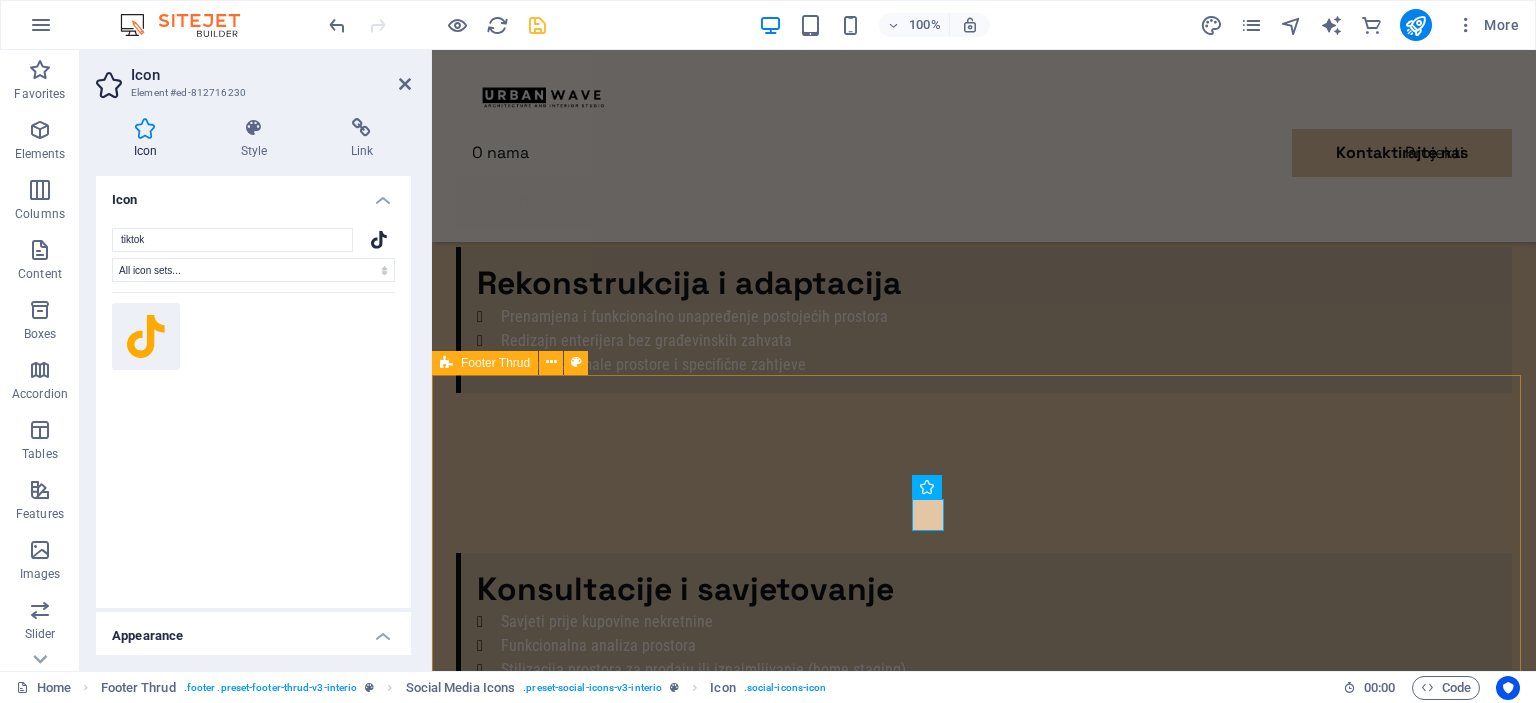 click on "About Us Projects Contact Us
Privacy Legal Notice   Individual . All rights reserved" at bounding box center [984, 9739] 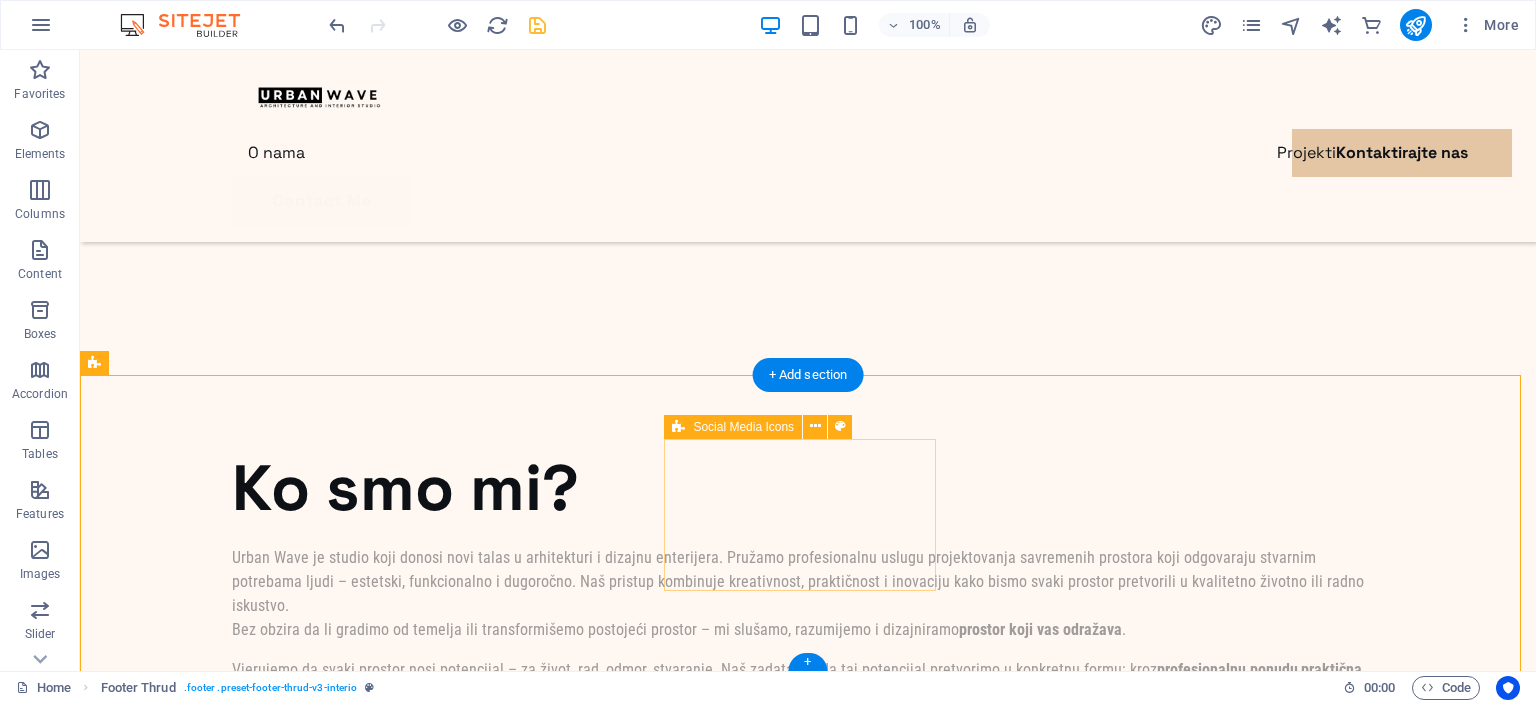 scroll, scrollTop: 9092, scrollLeft: 0, axis: vertical 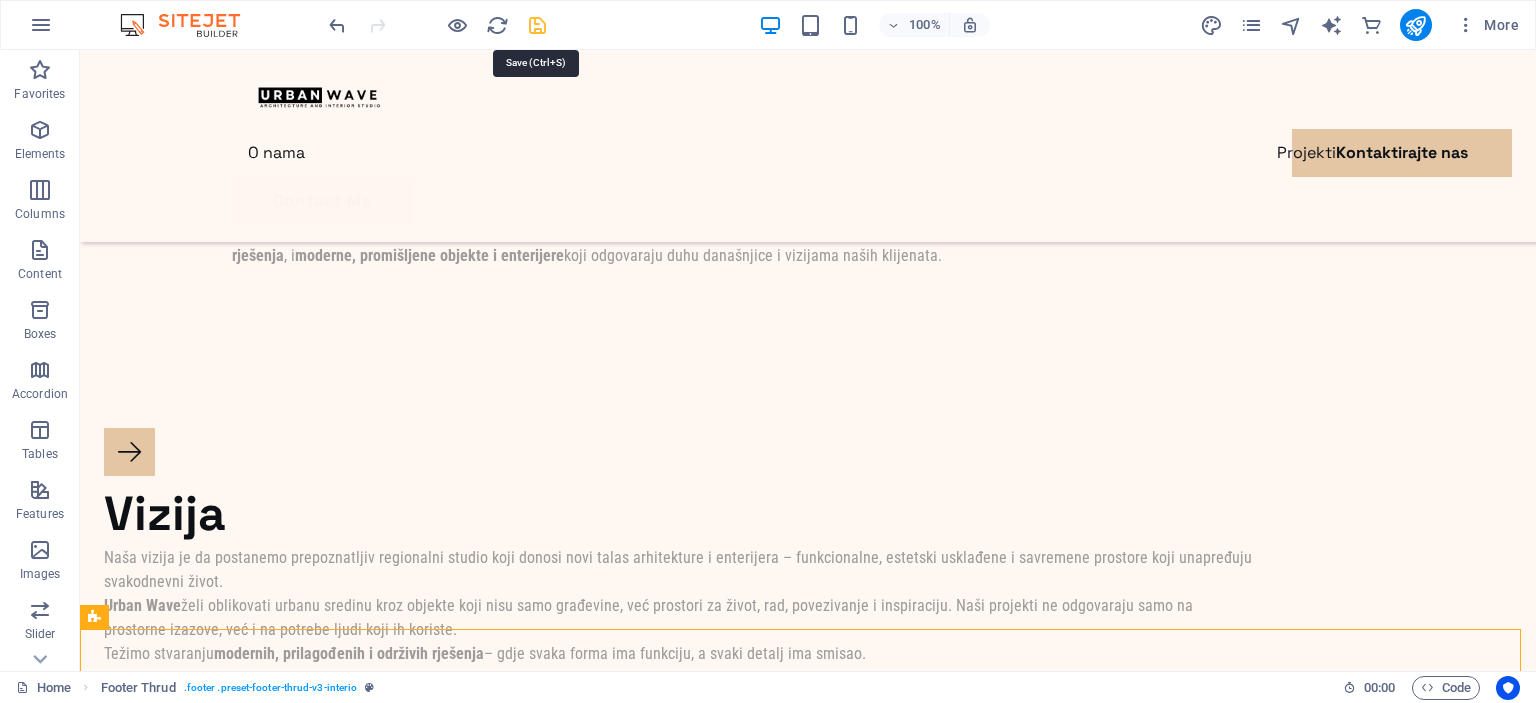 click at bounding box center (537, 25) 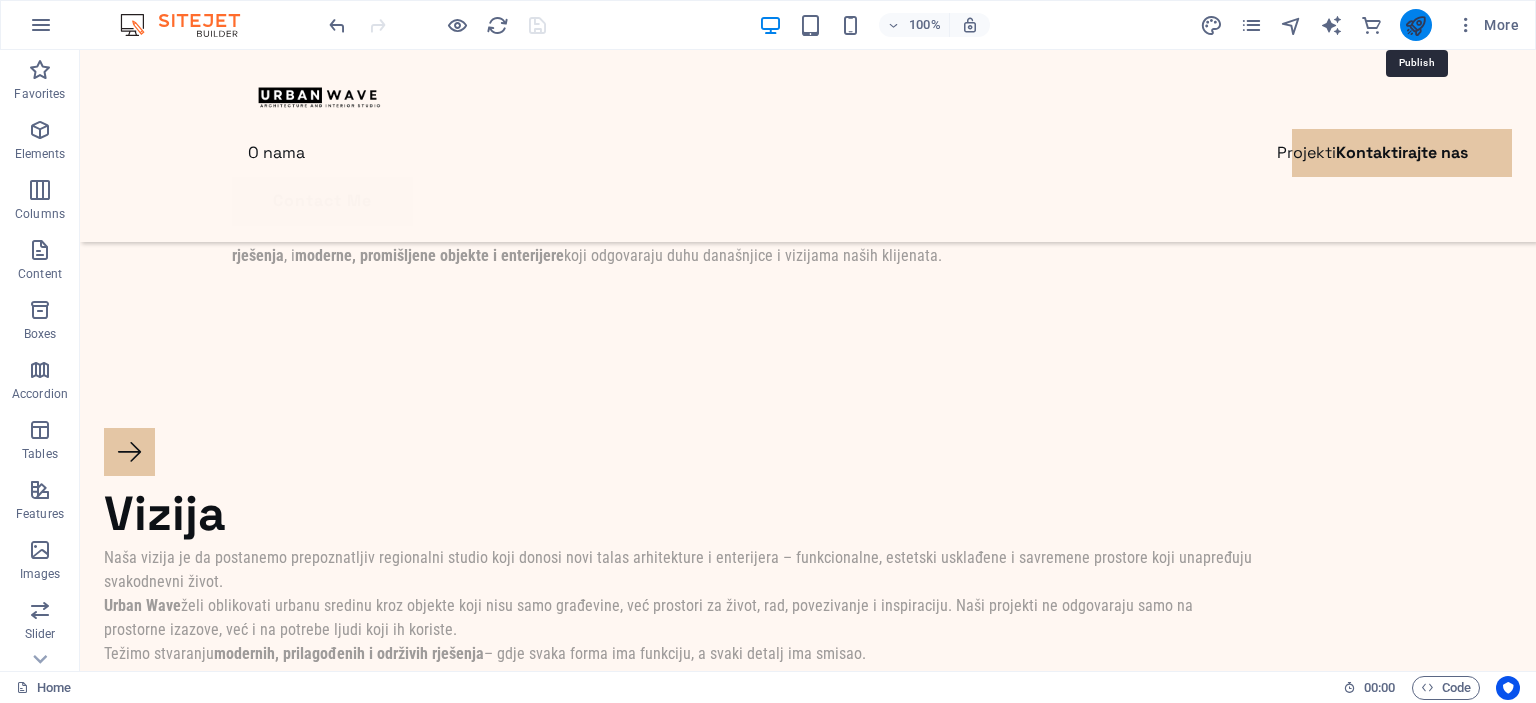 click at bounding box center (1415, 25) 